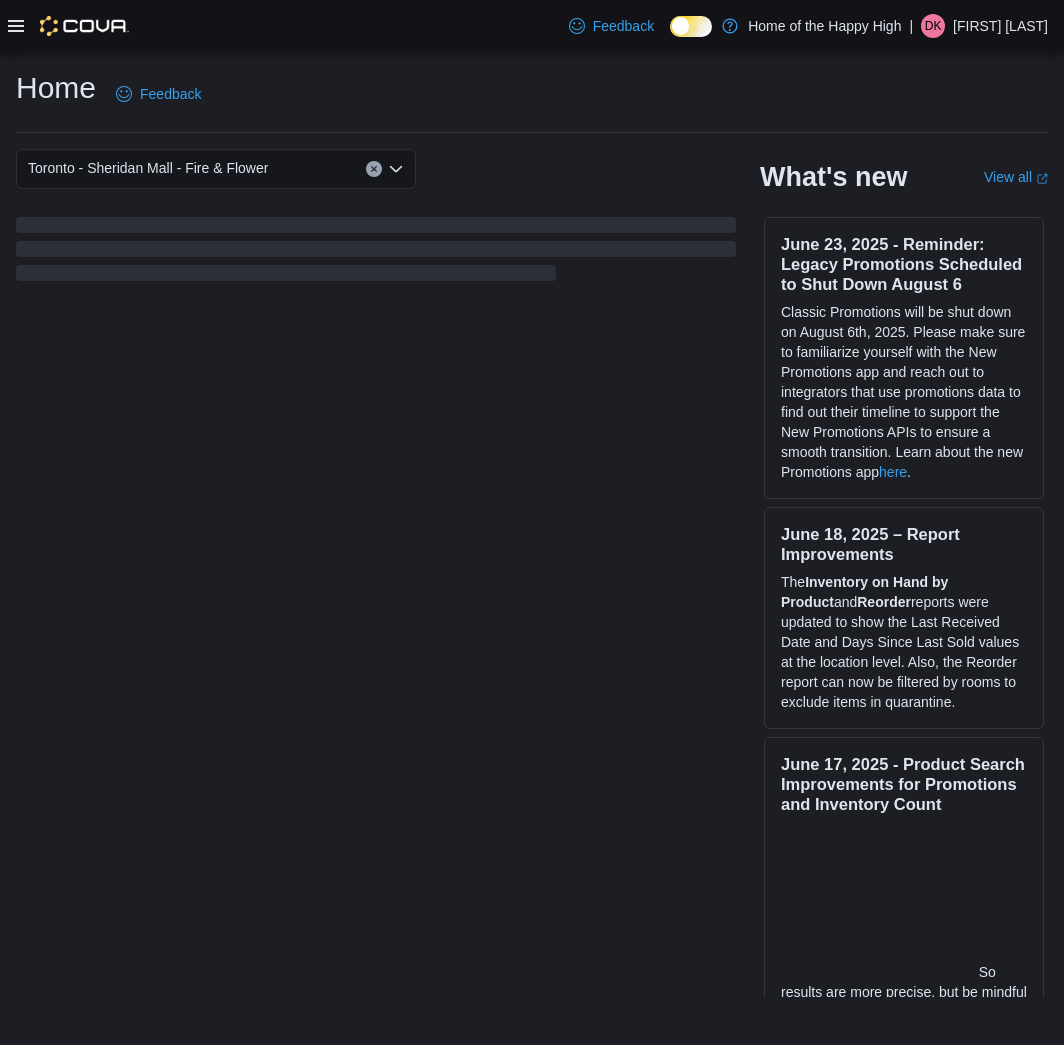 scroll, scrollTop: 0, scrollLeft: 0, axis: both 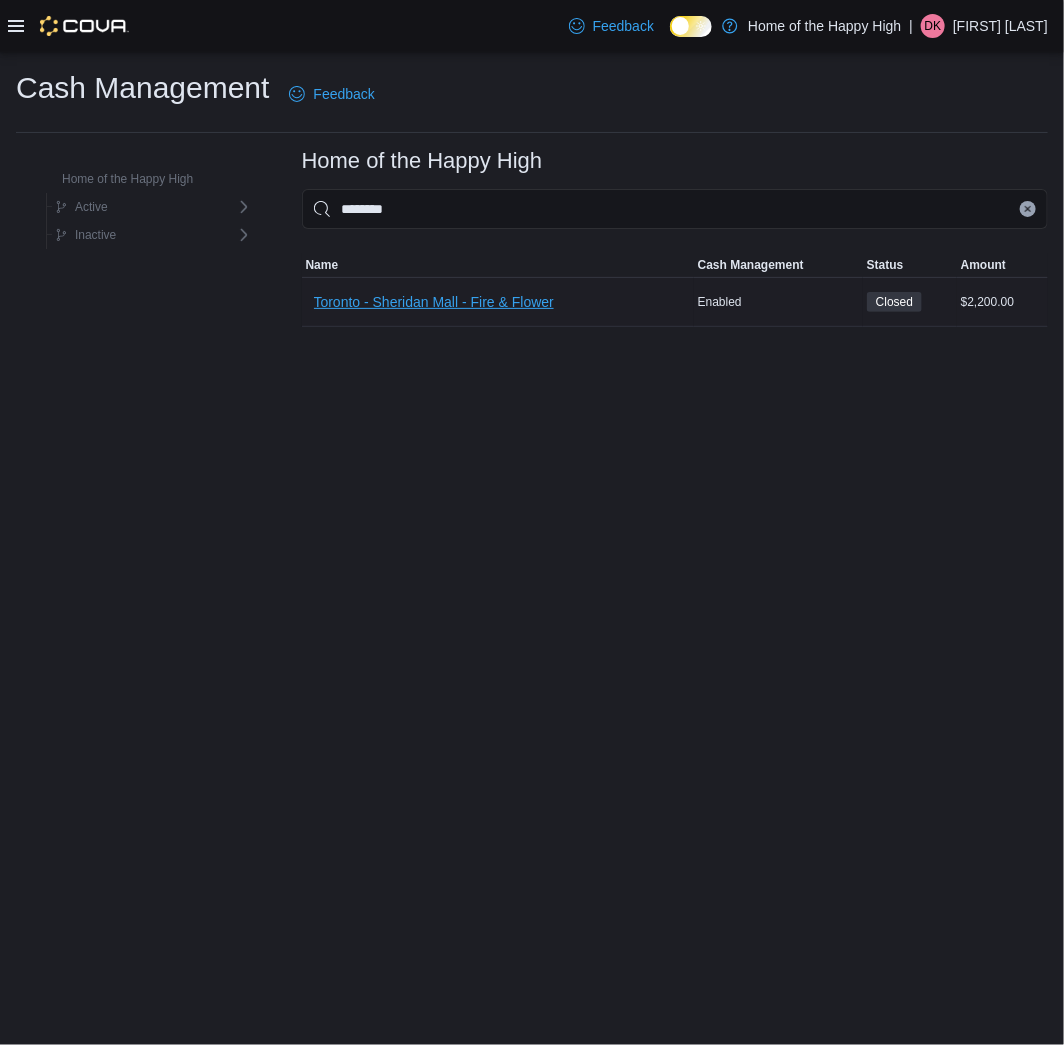 type on "********" 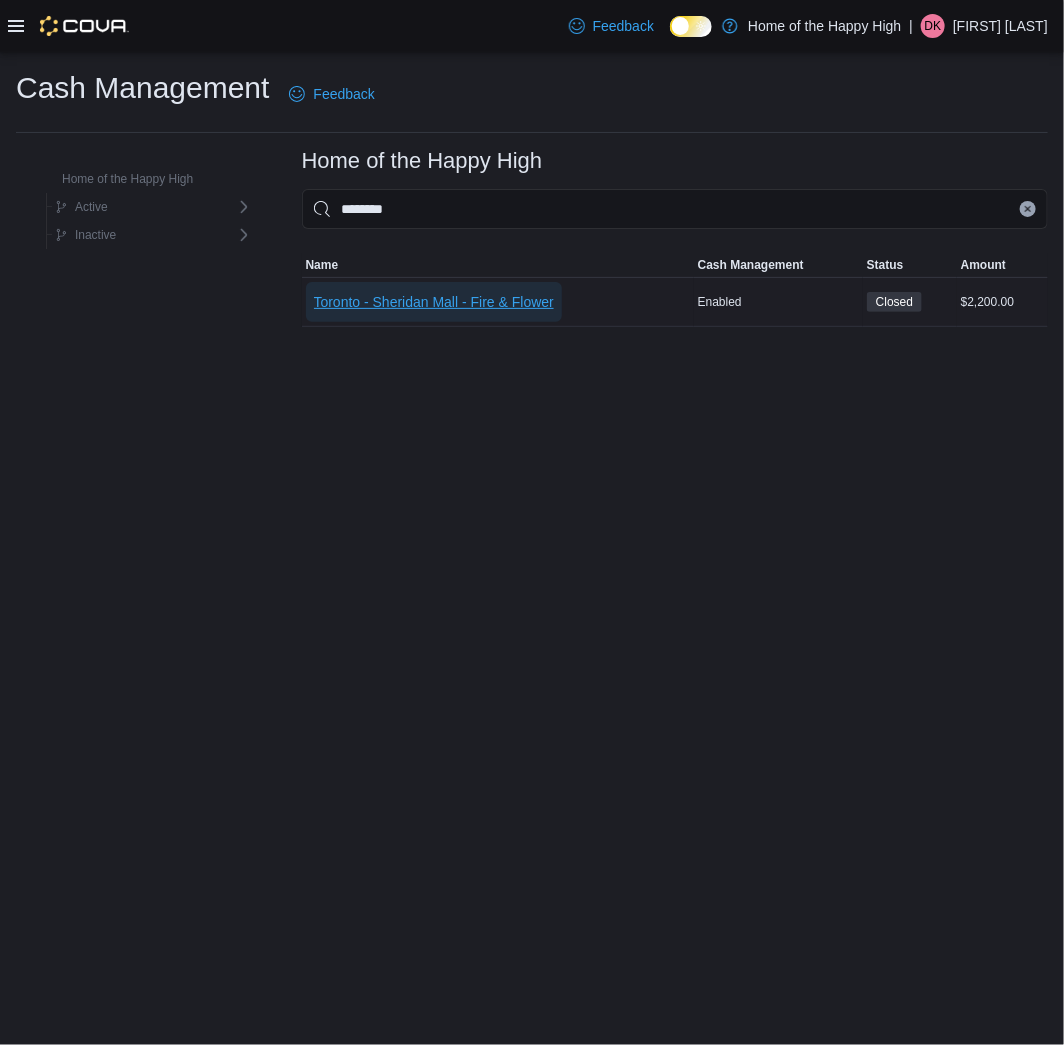 click on "Toronto - Sheridan Mall - Fire & Flower" at bounding box center (434, 302) 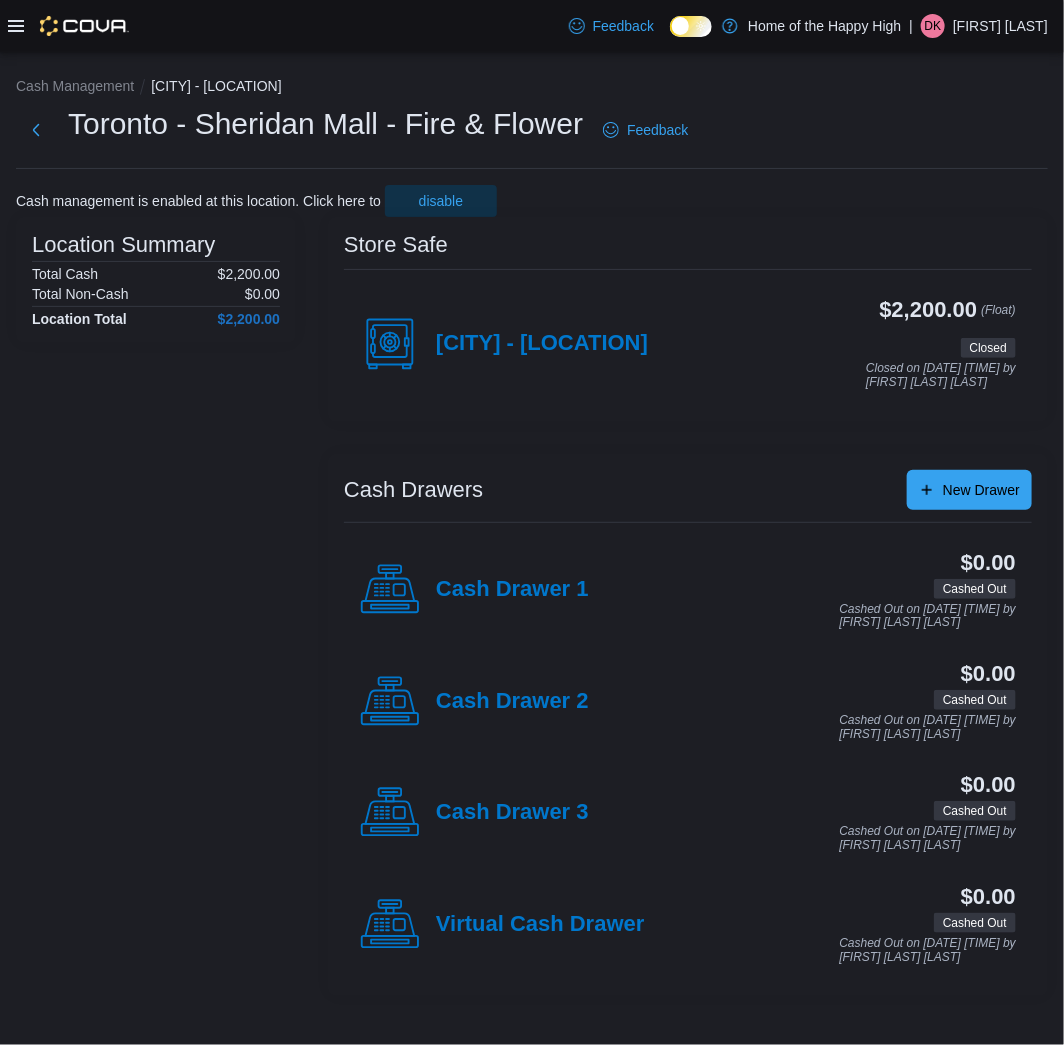 click on "[CITY] - [LOCATION]" at bounding box center (504, 344) 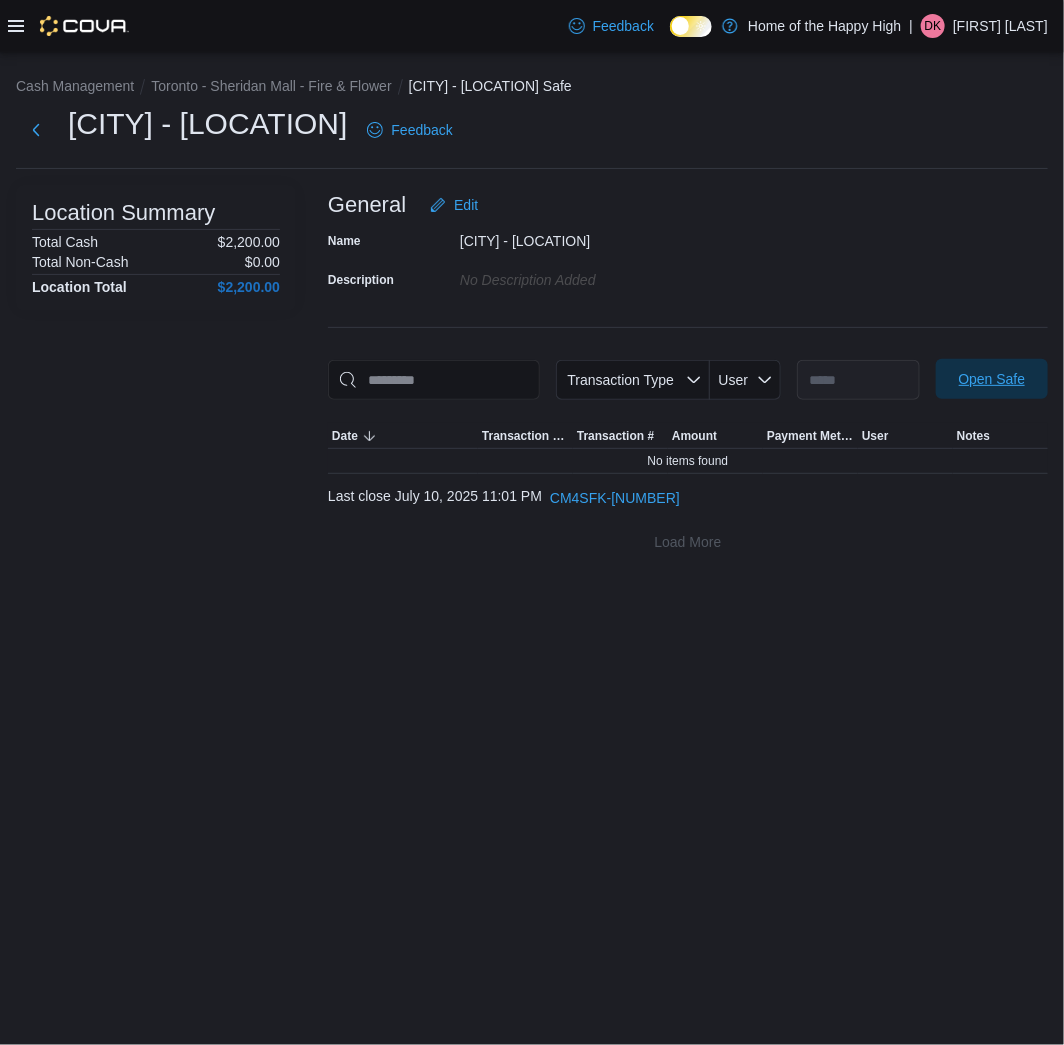 click on "Open Safe" at bounding box center (992, 379) 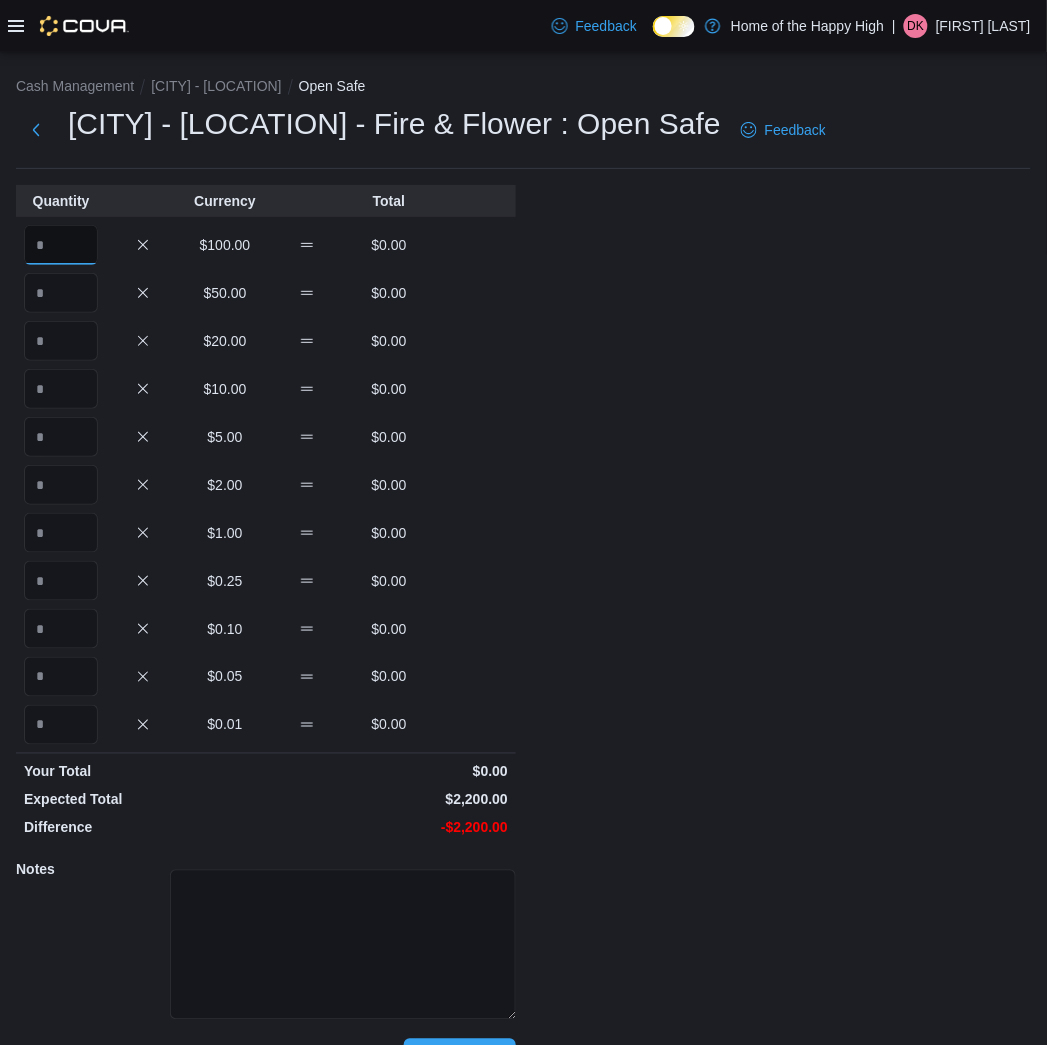 click at bounding box center [61, 245] 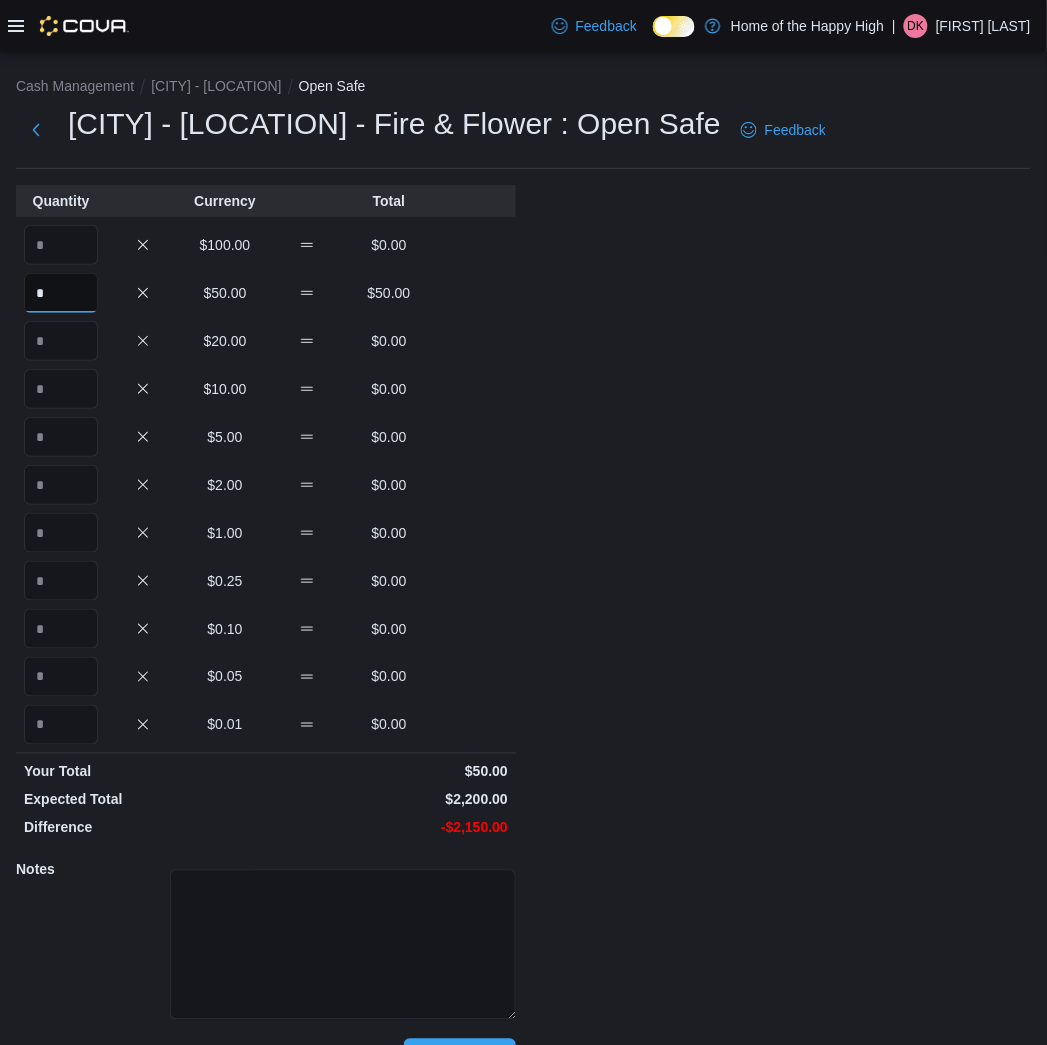 type on "*" 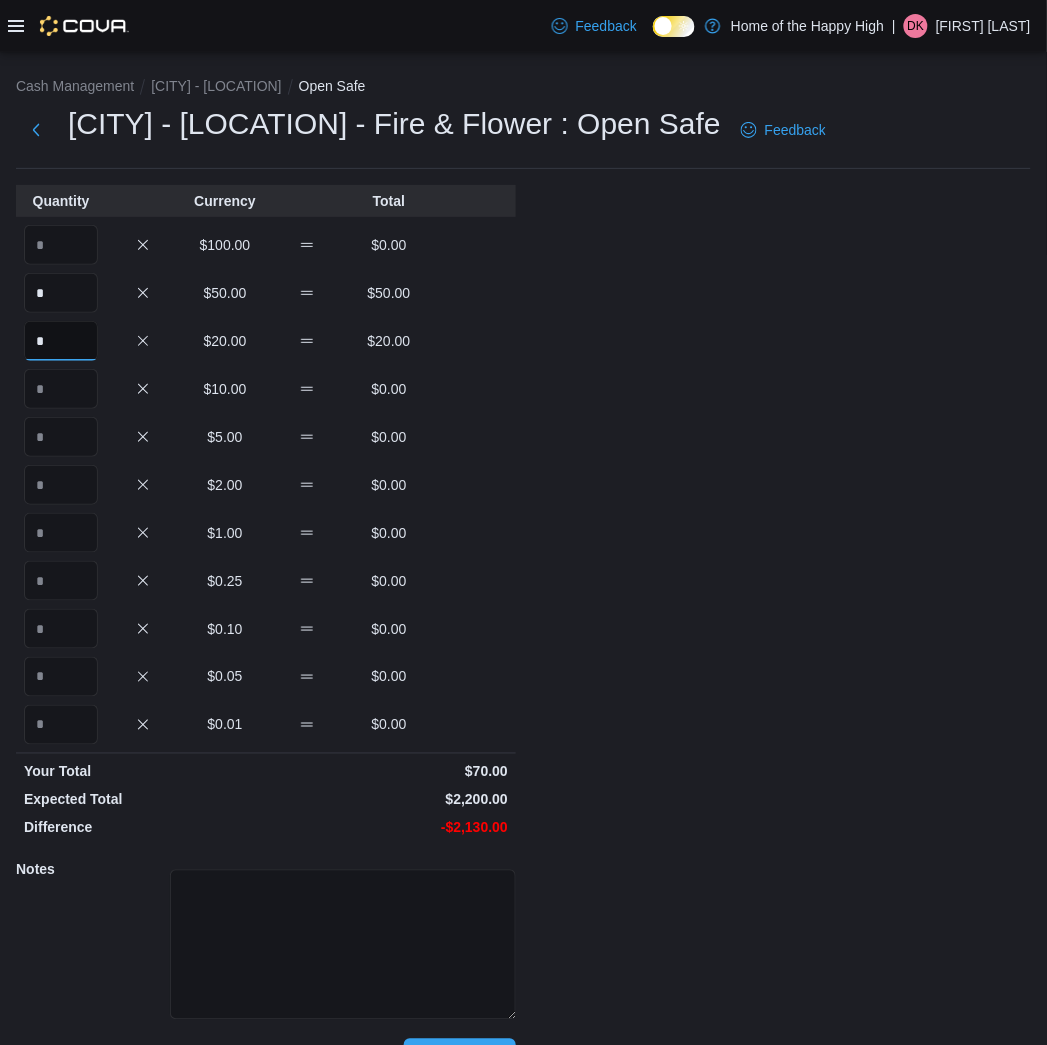 type on "*" 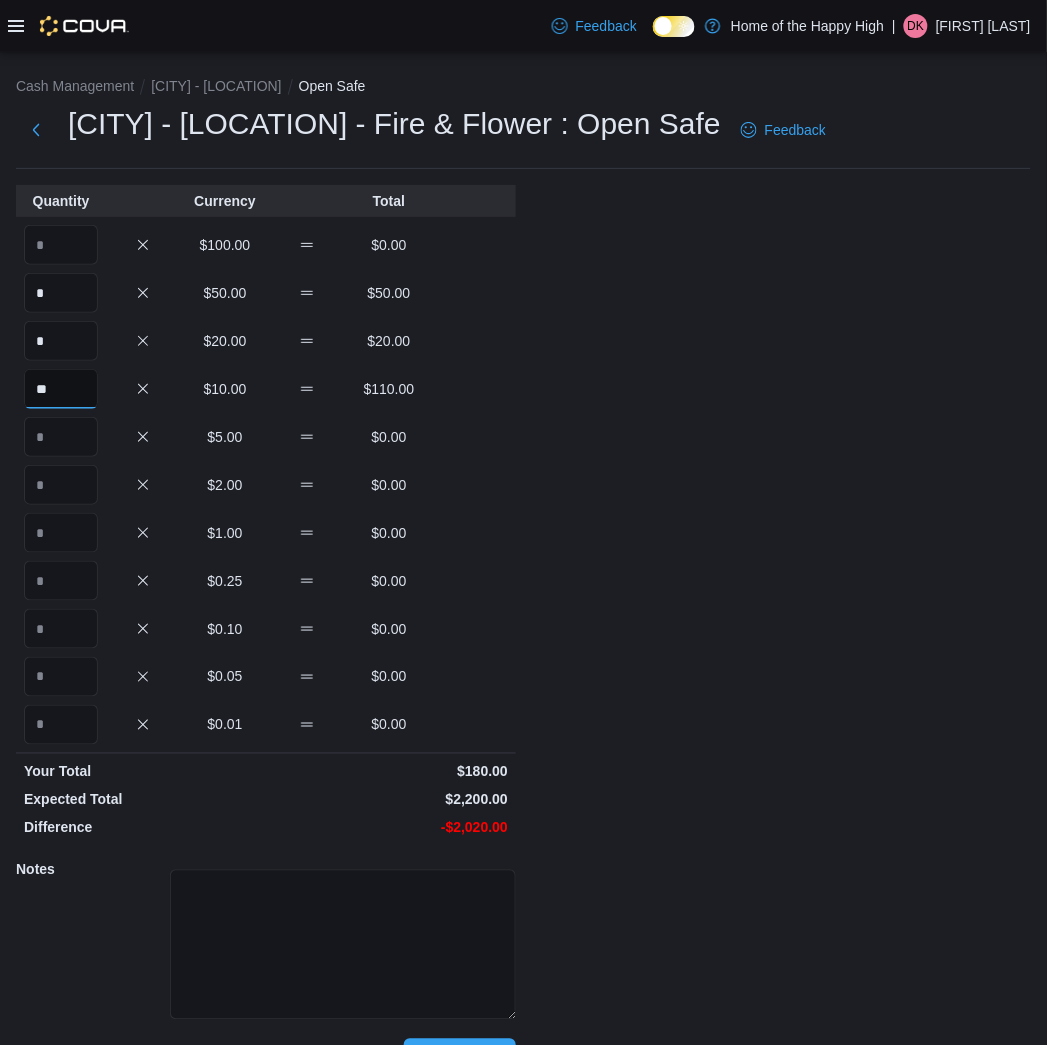type on "**" 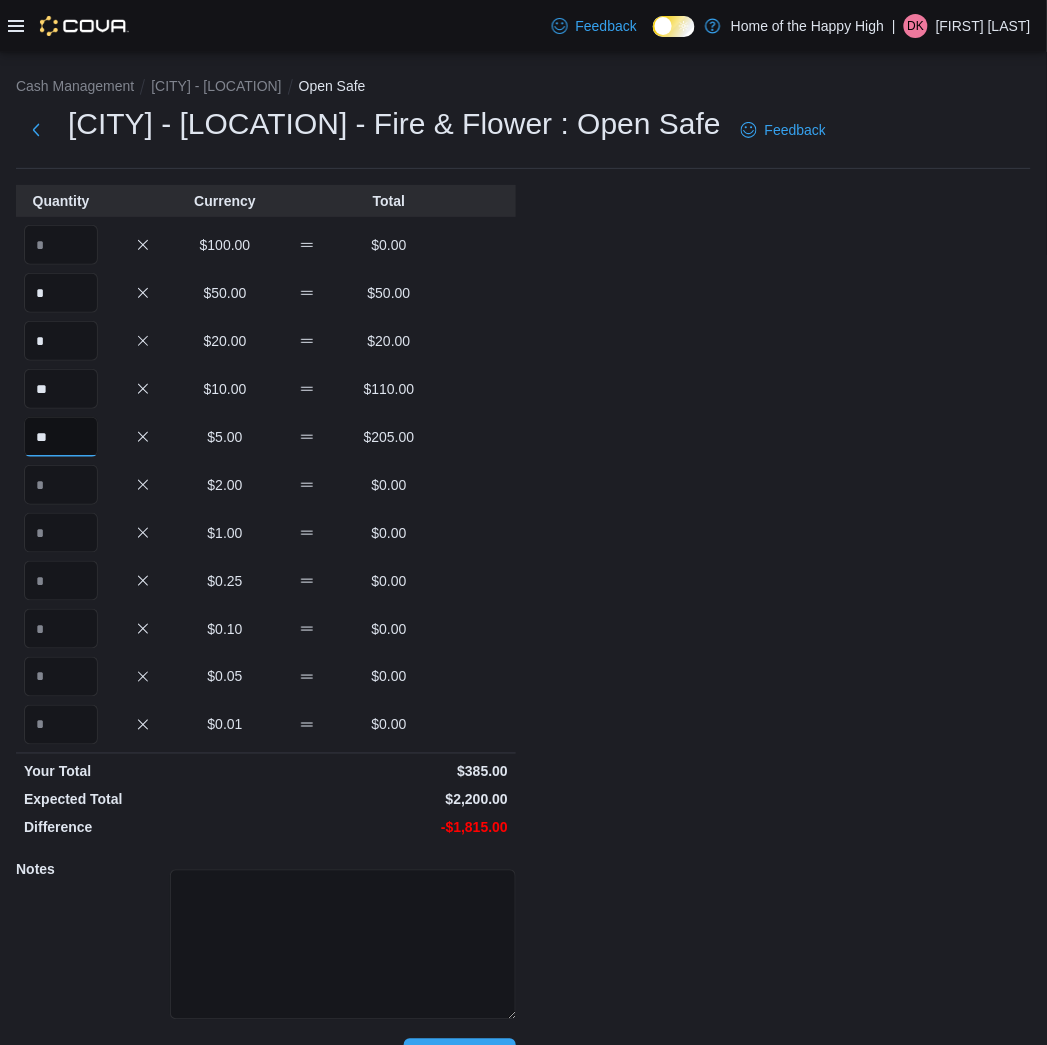 type on "**" 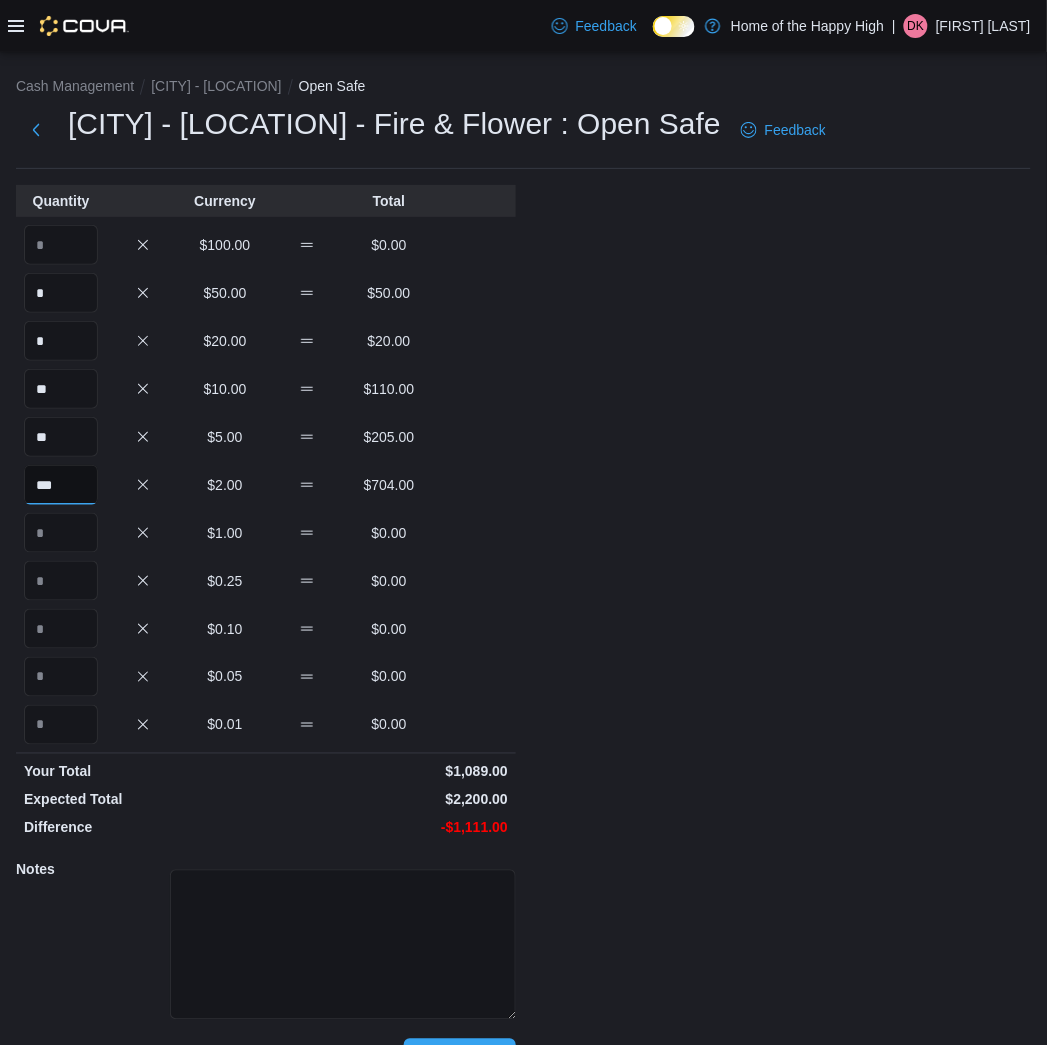 type on "***" 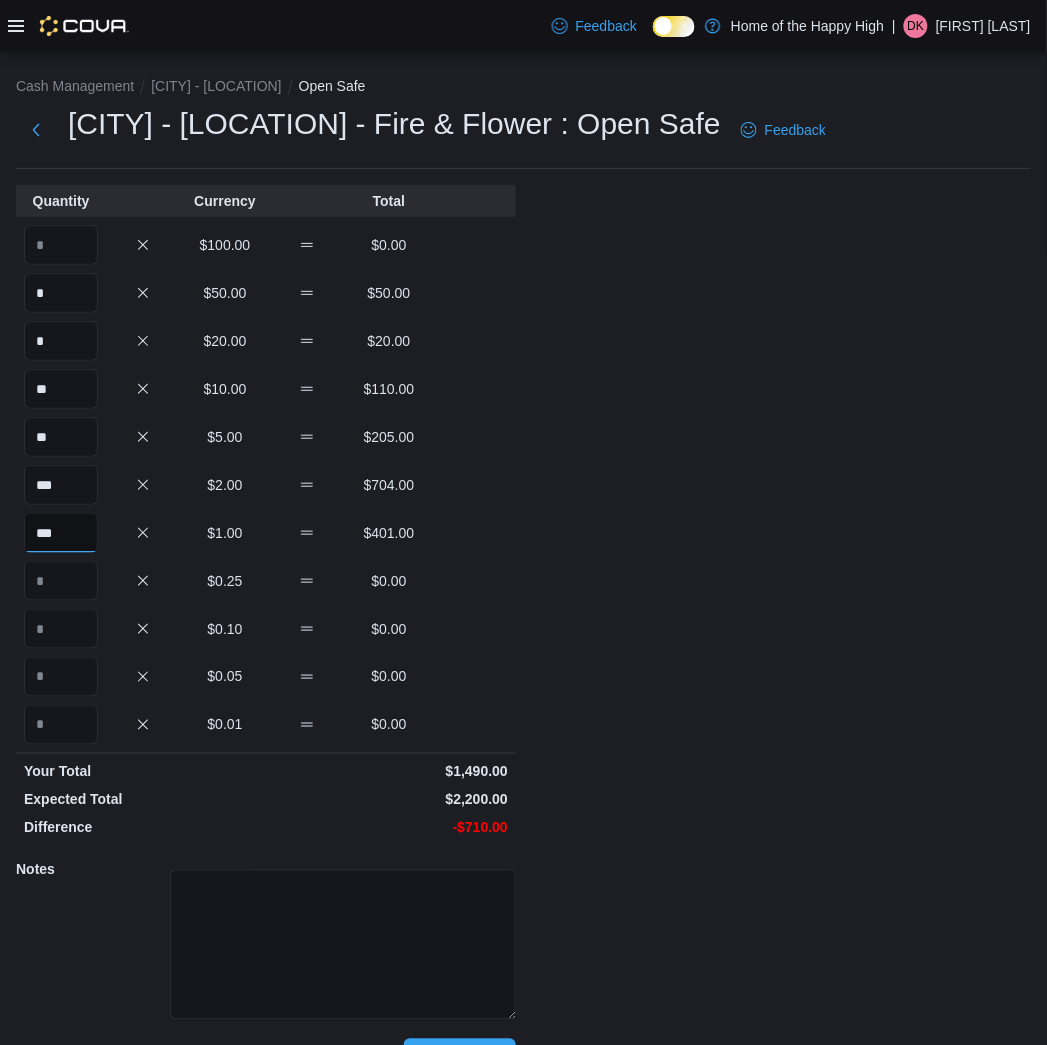 type on "***" 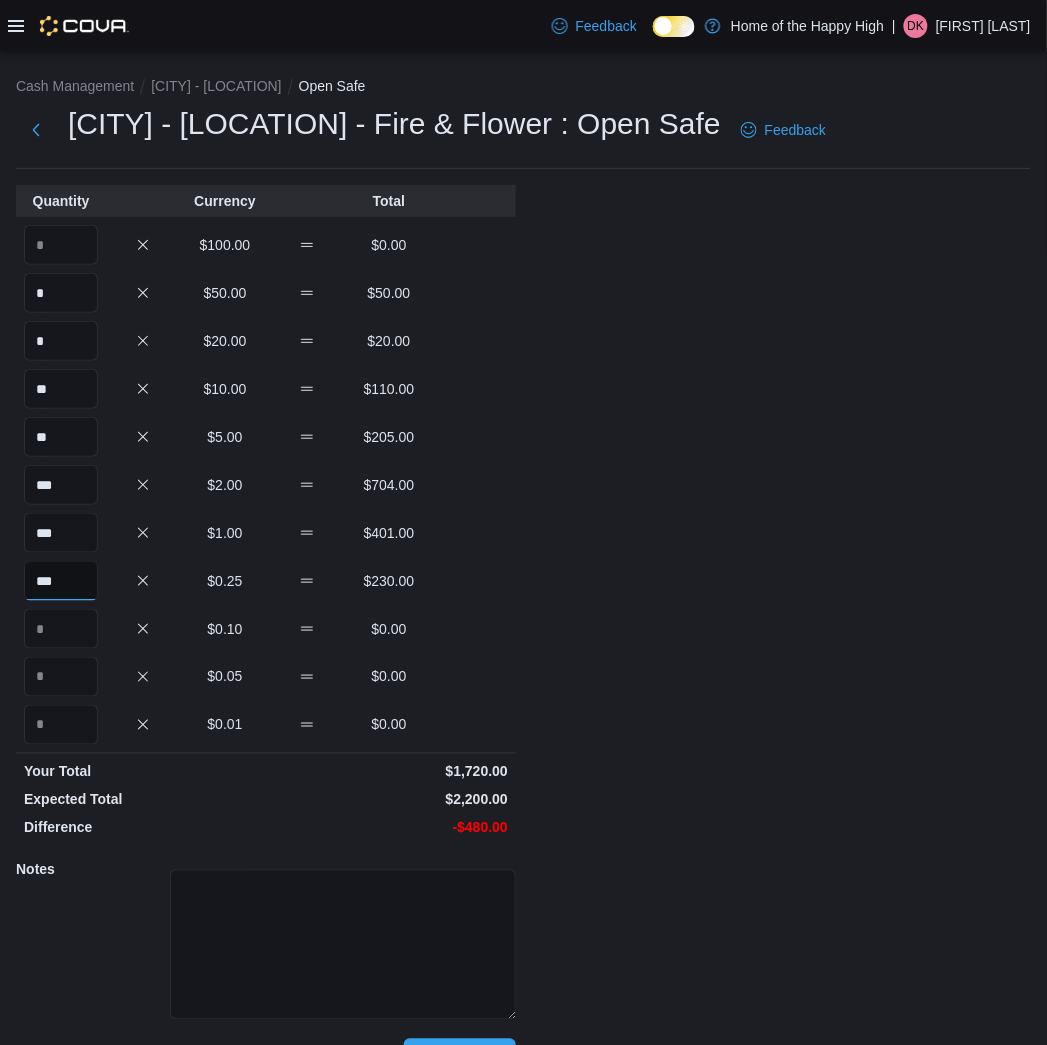 type on "***" 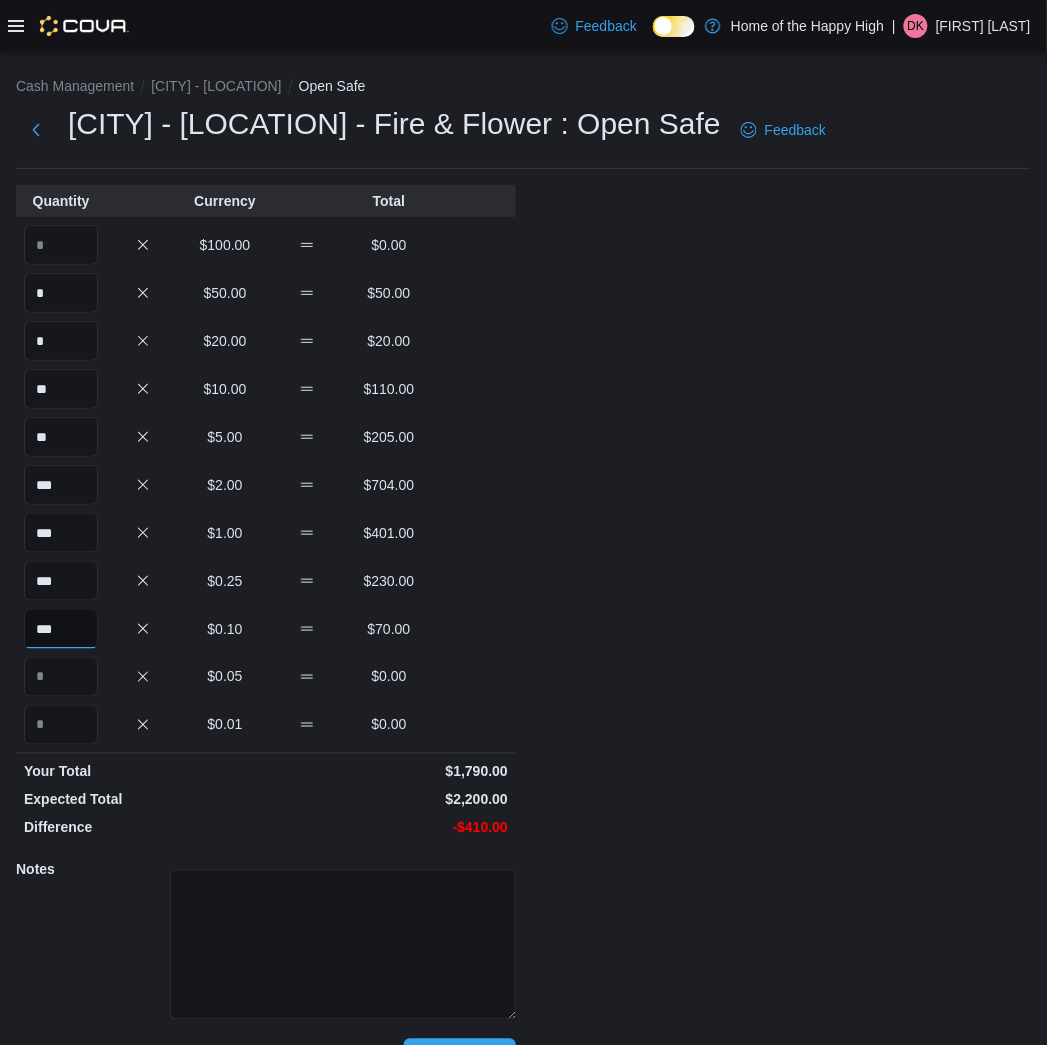 type on "***" 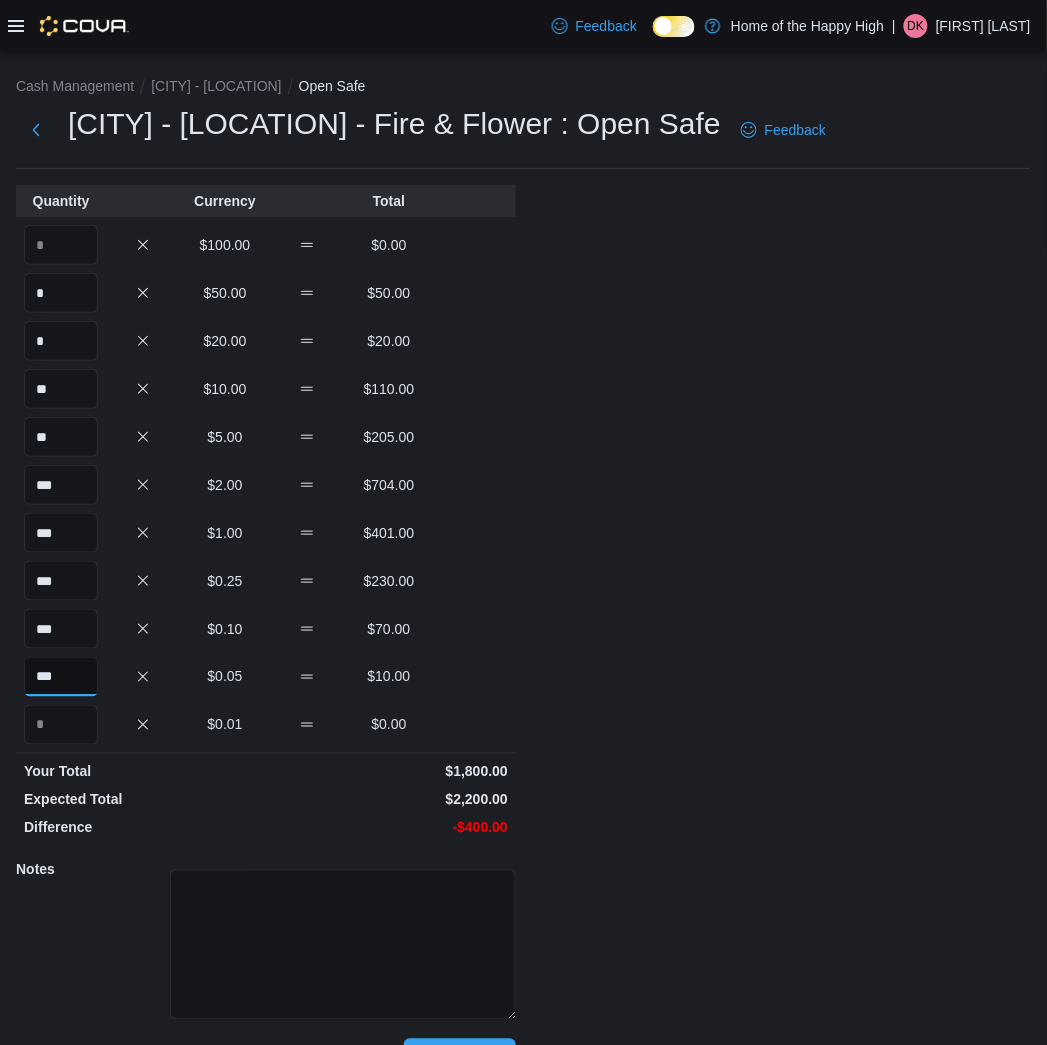 type on "***" 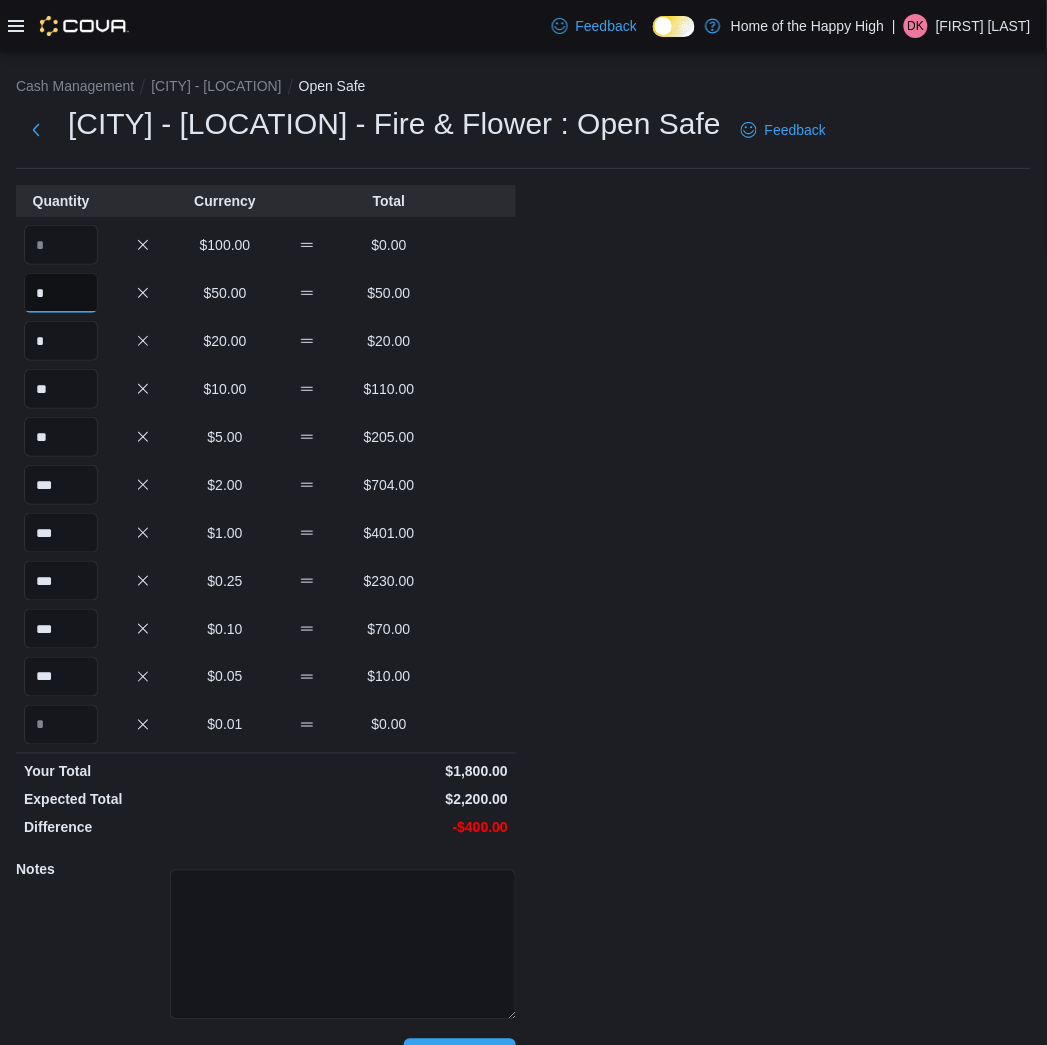 click on "*" at bounding box center [61, 293] 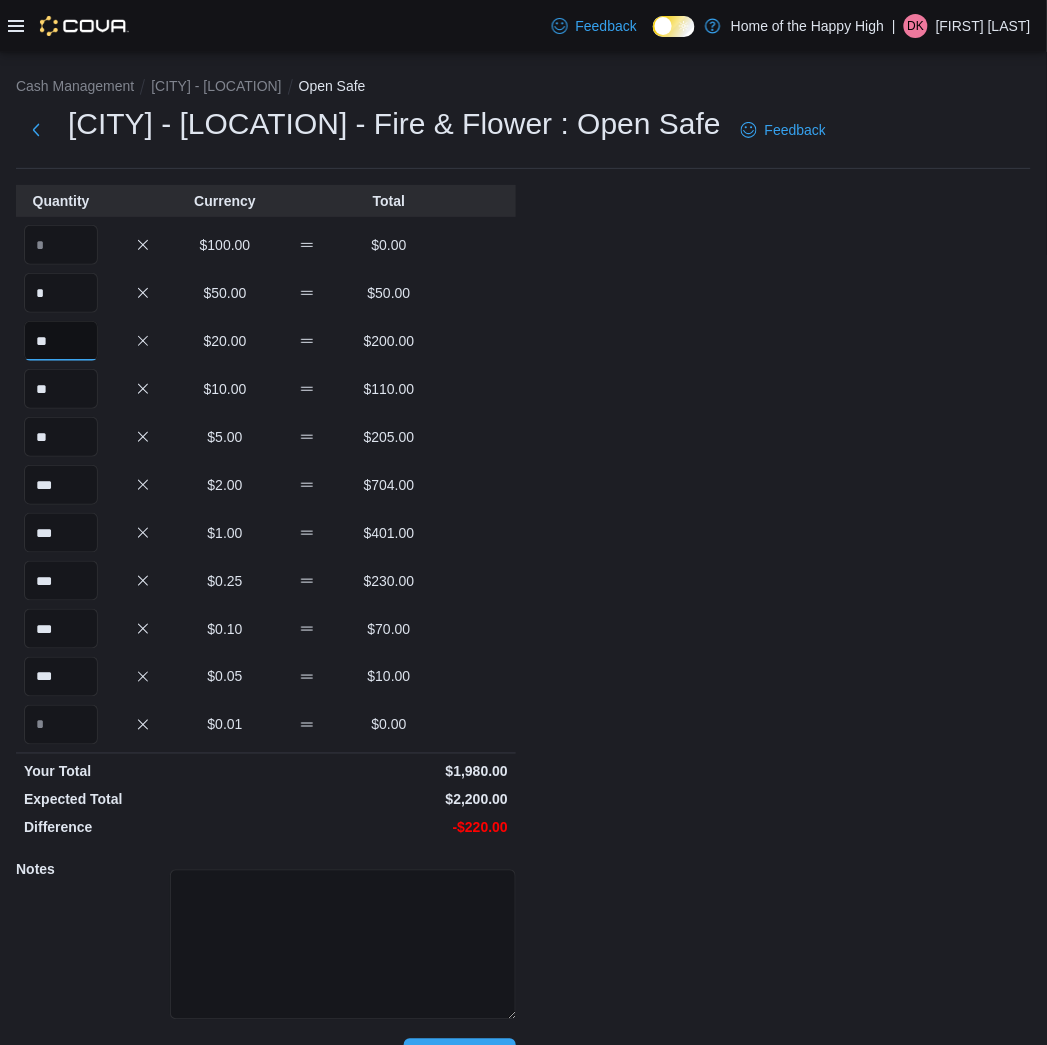 type on "**" 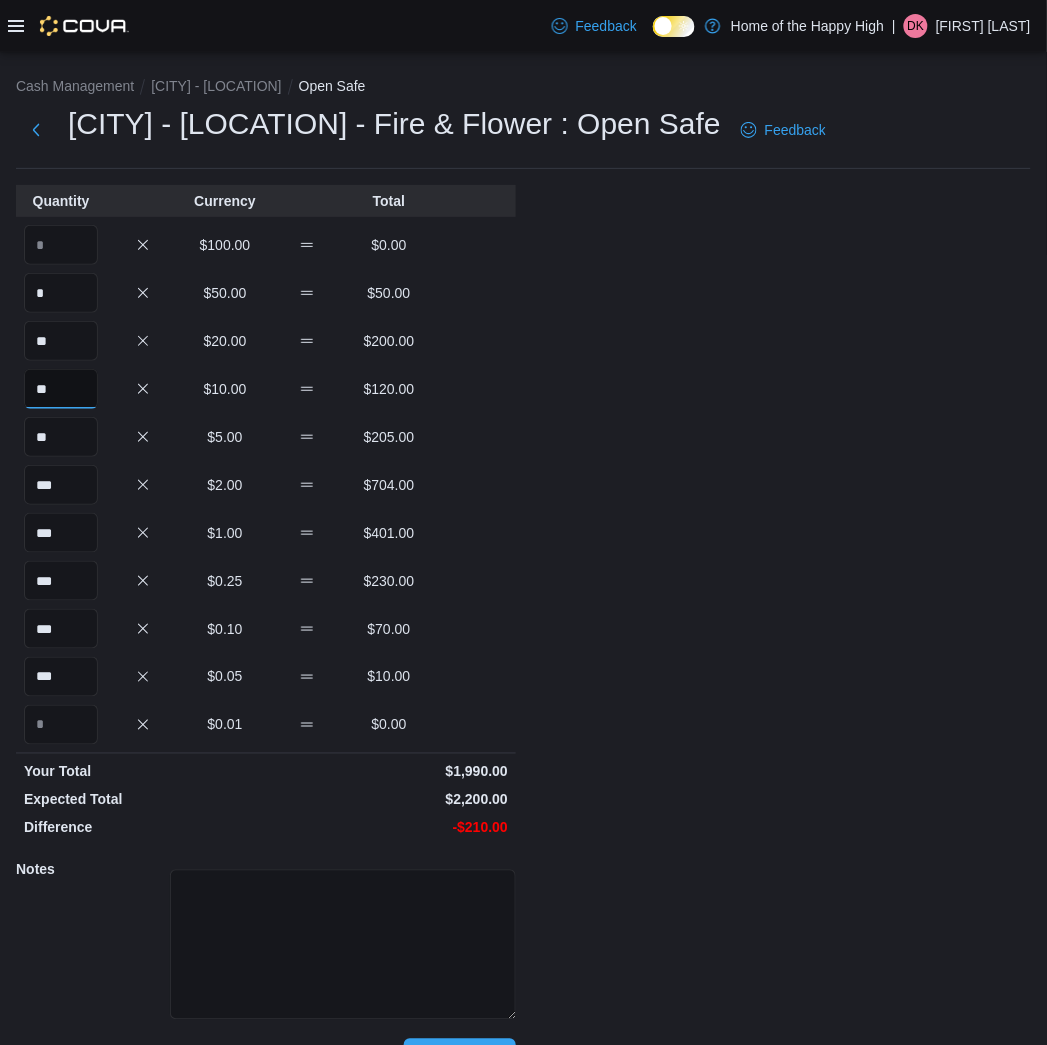 type on "**" 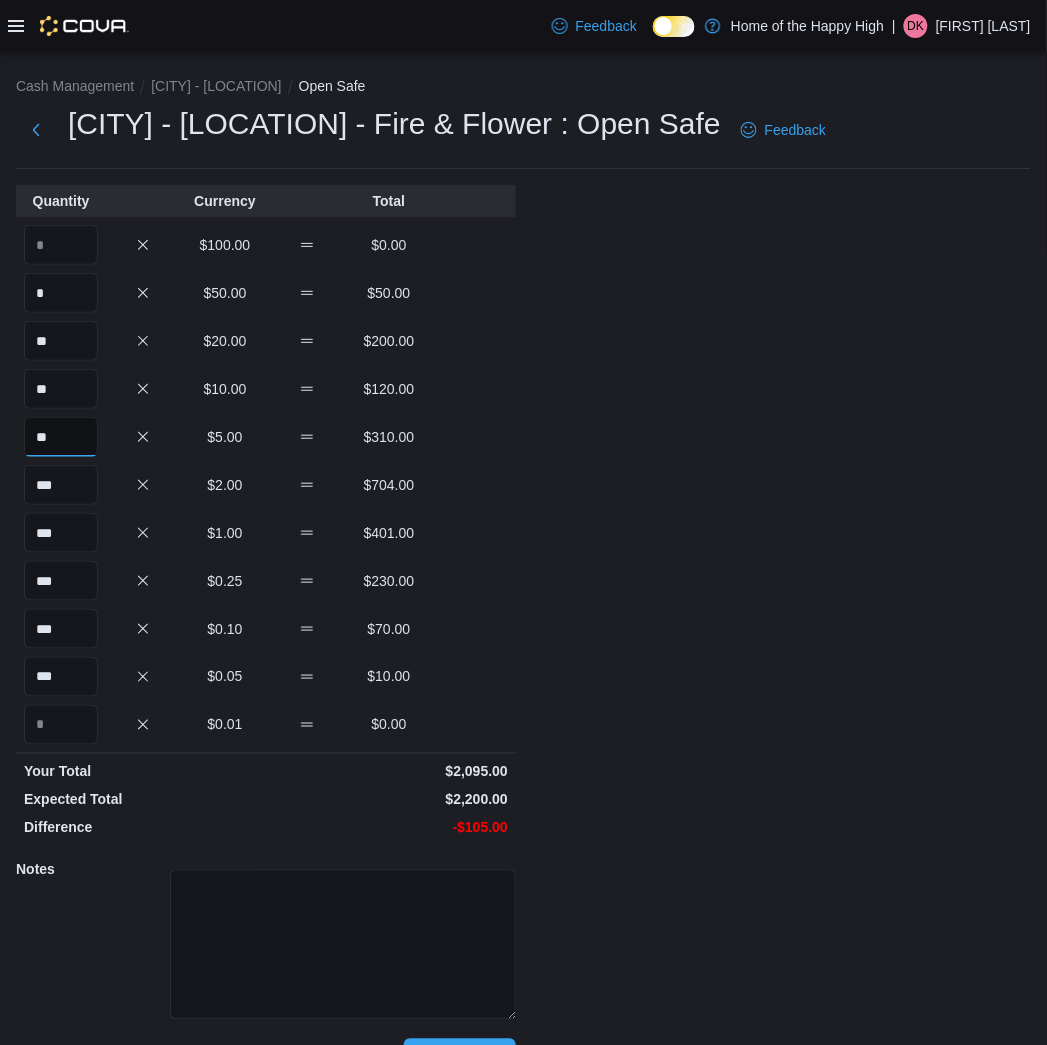 type on "**" 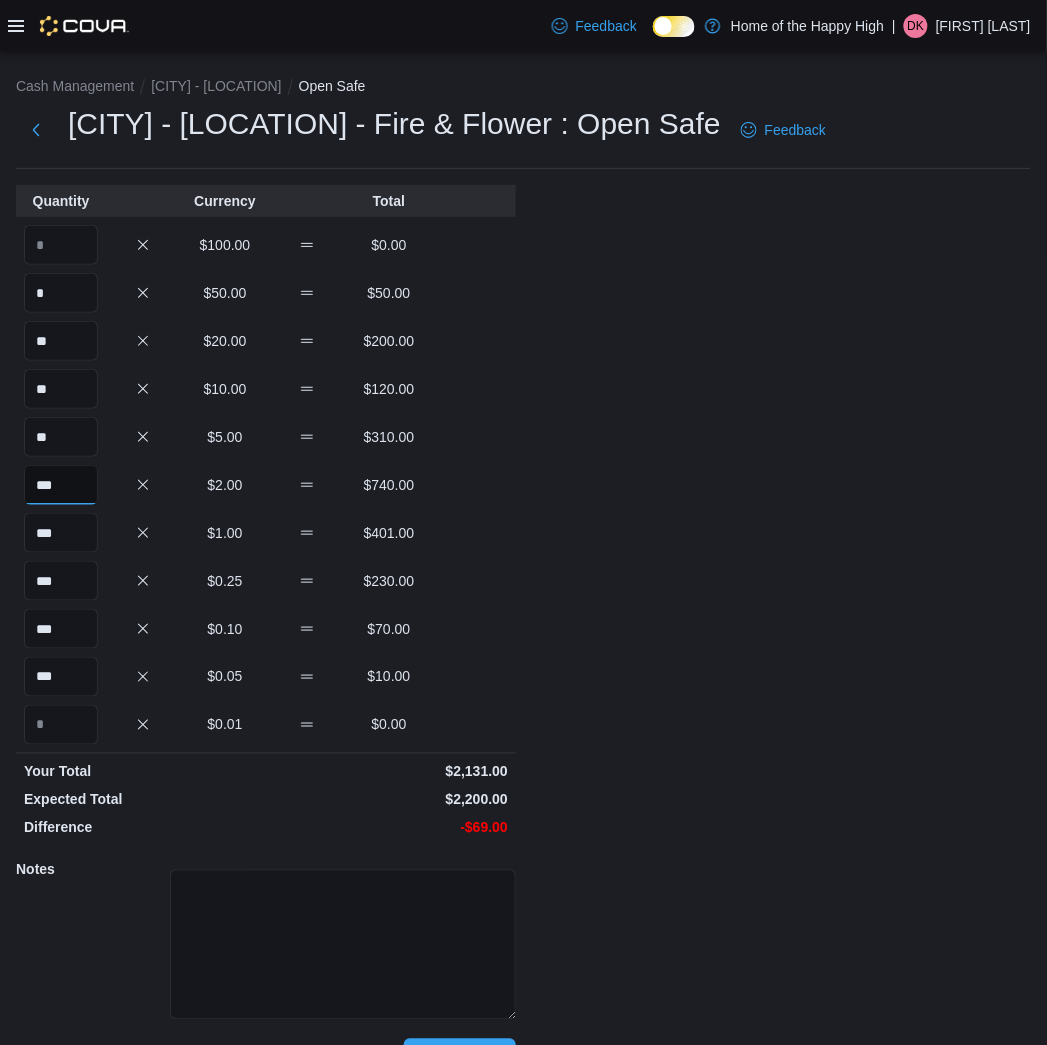 type on "***" 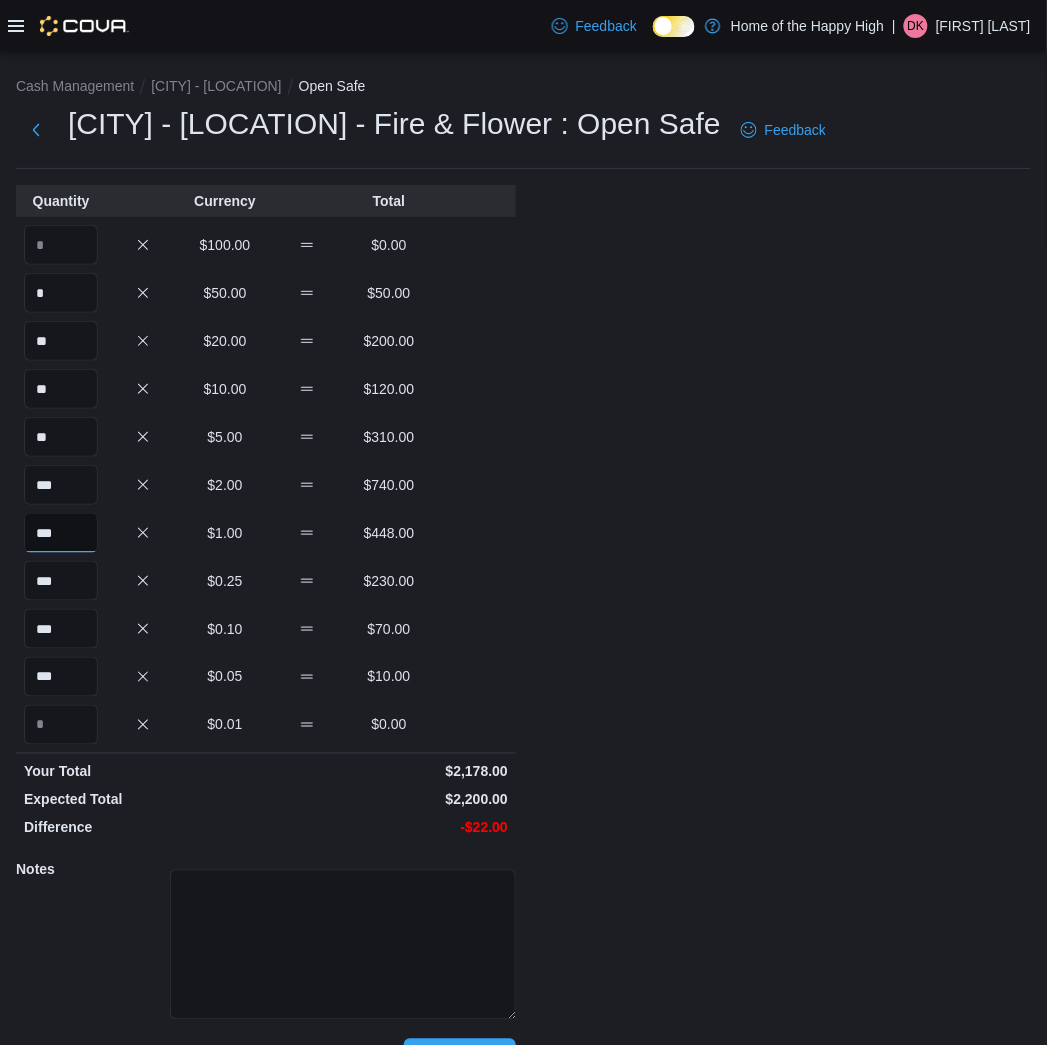 type on "***" 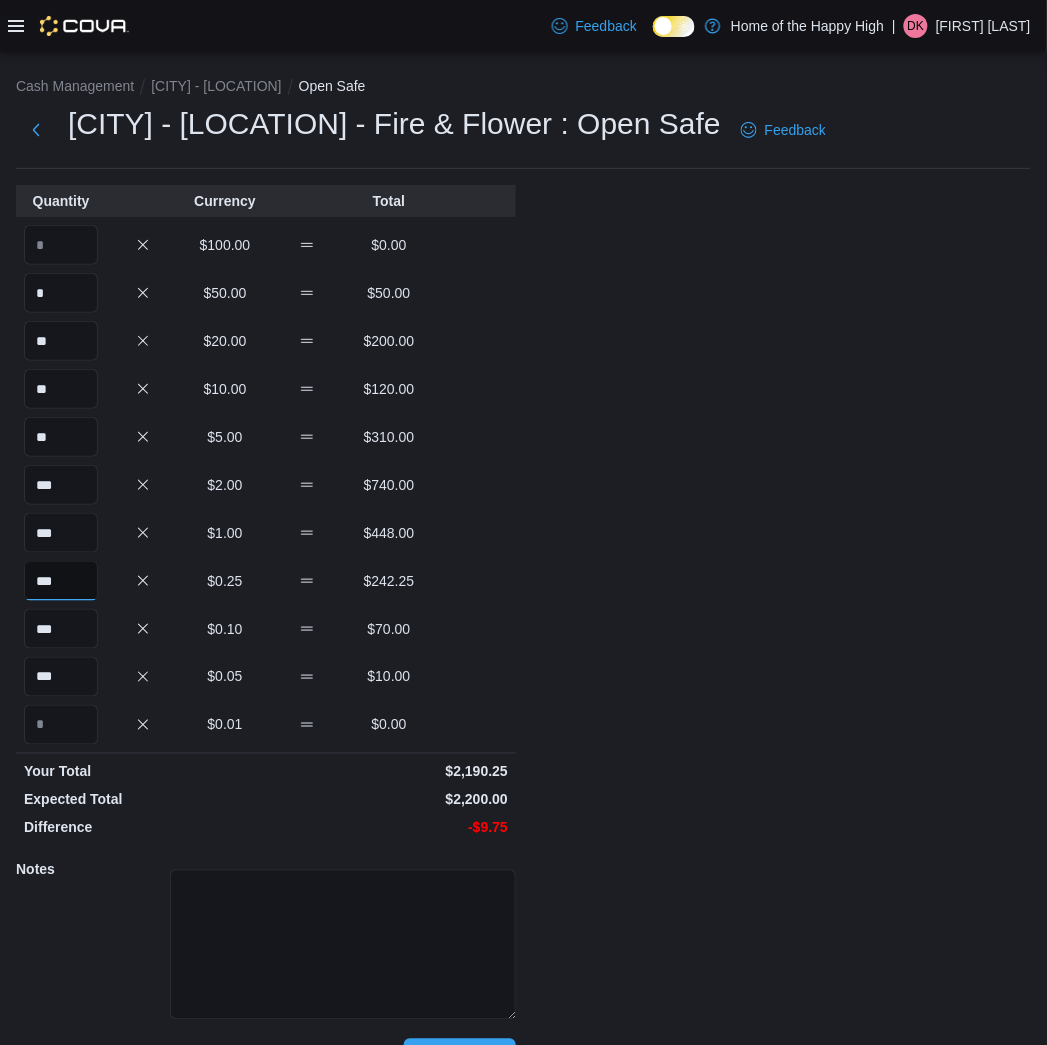 type on "***" 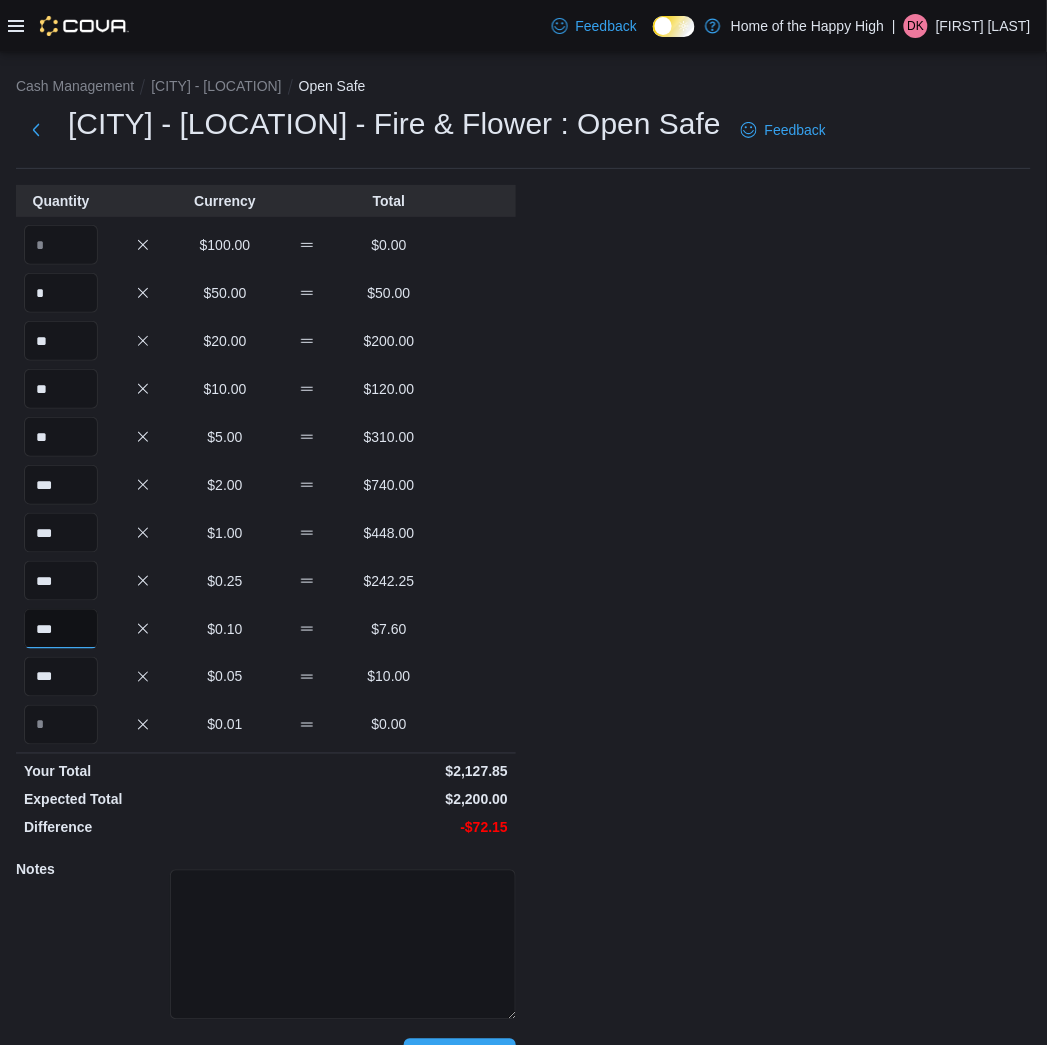 type on "***" 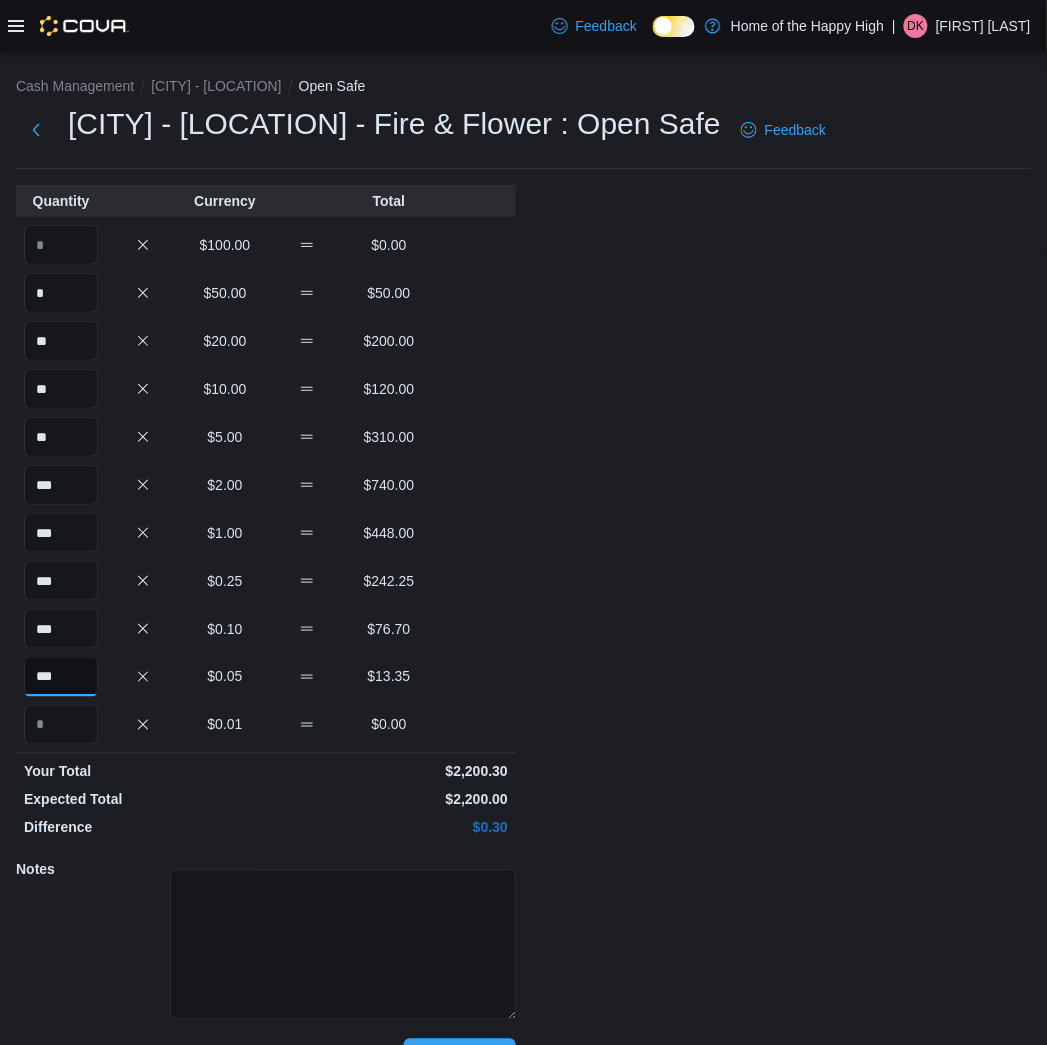type on "***" 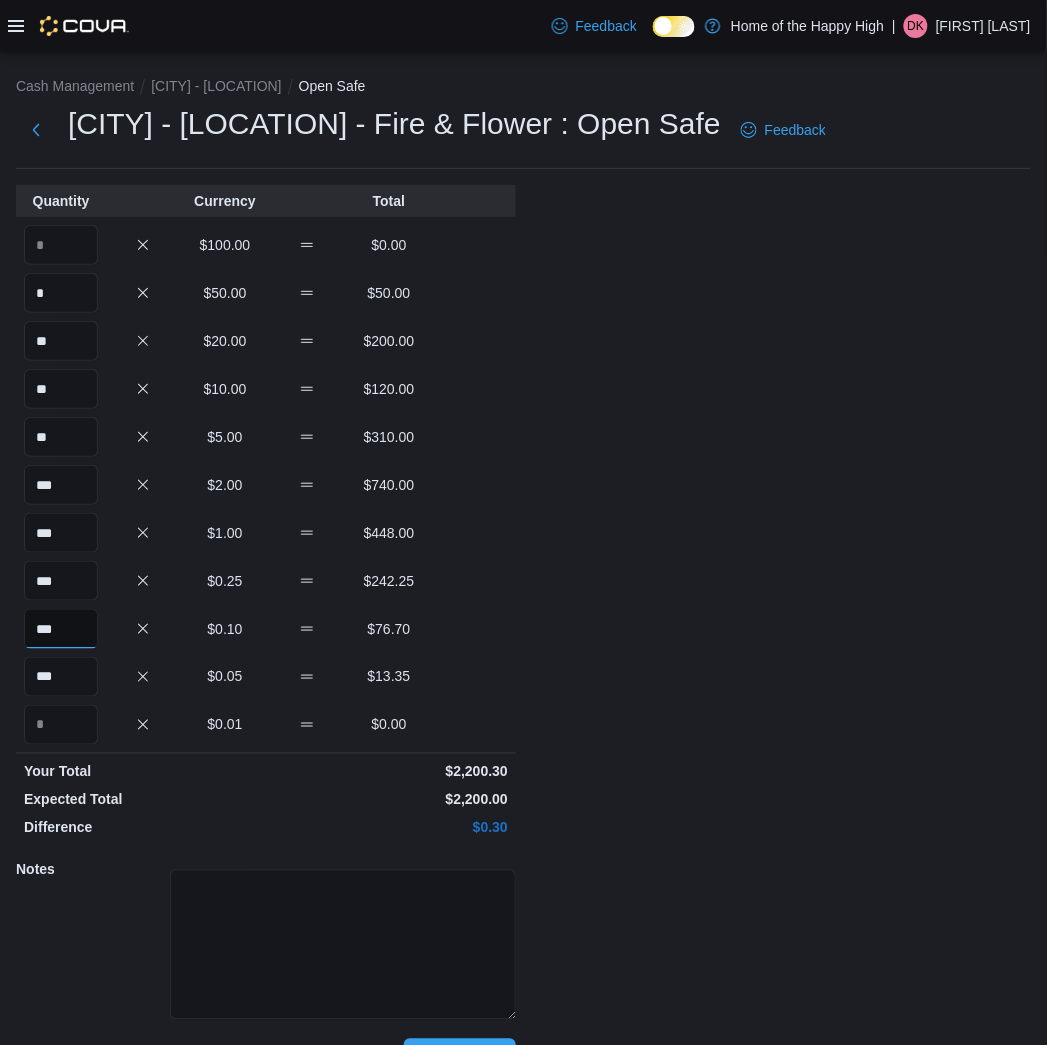 click on "***" at bounding box center [61, 629] 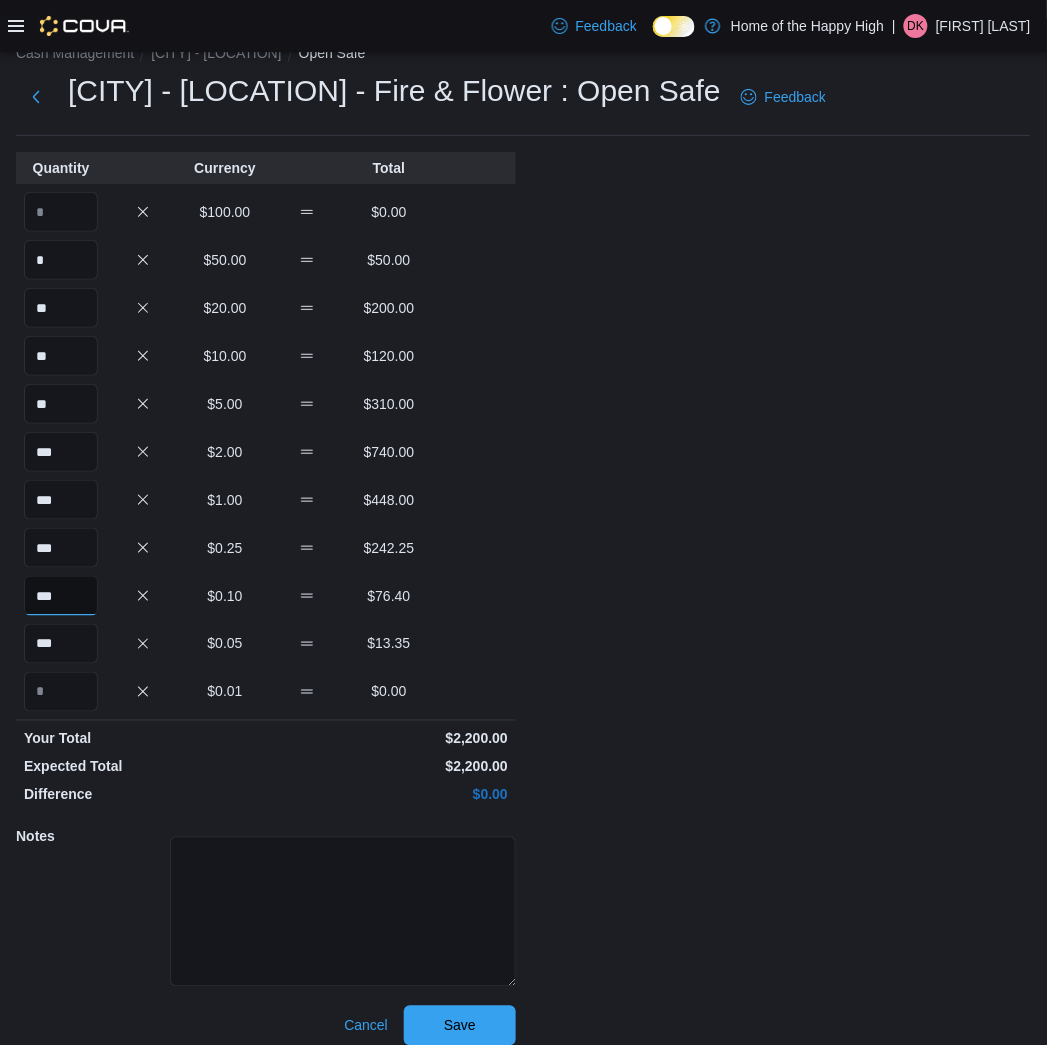 scroll, scrollTop: 50, scrollLeft: 0, axis: vertical 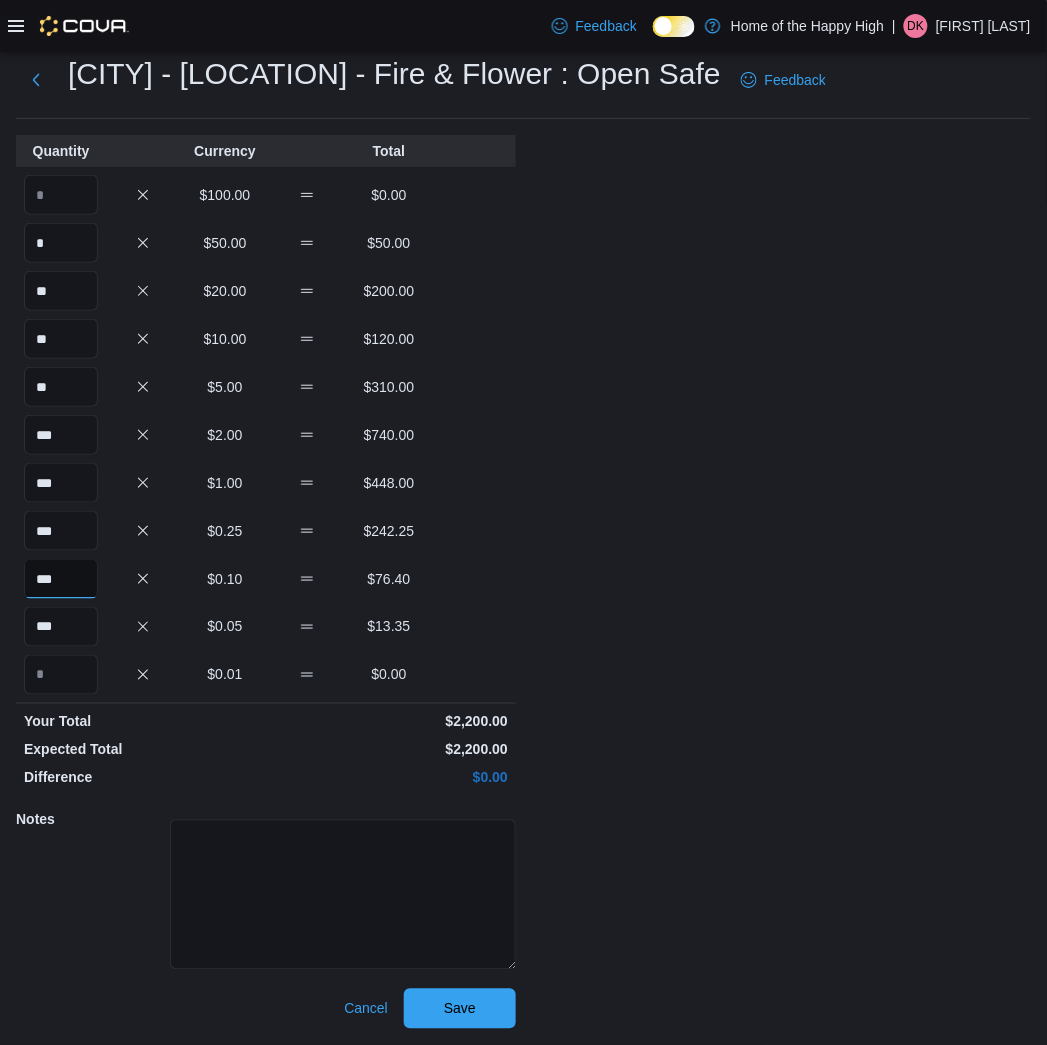 type on "***" 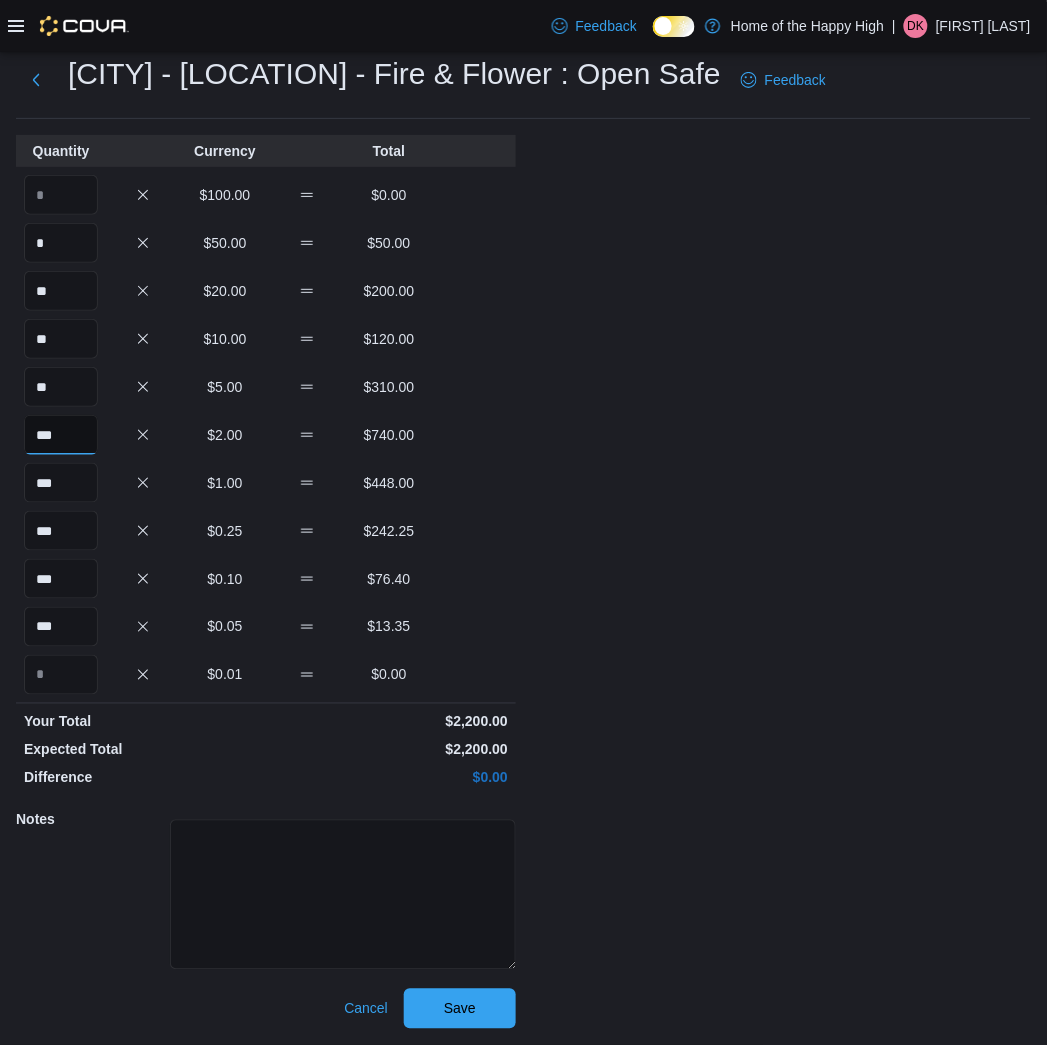click on "***" at bounding box center [61, 435] 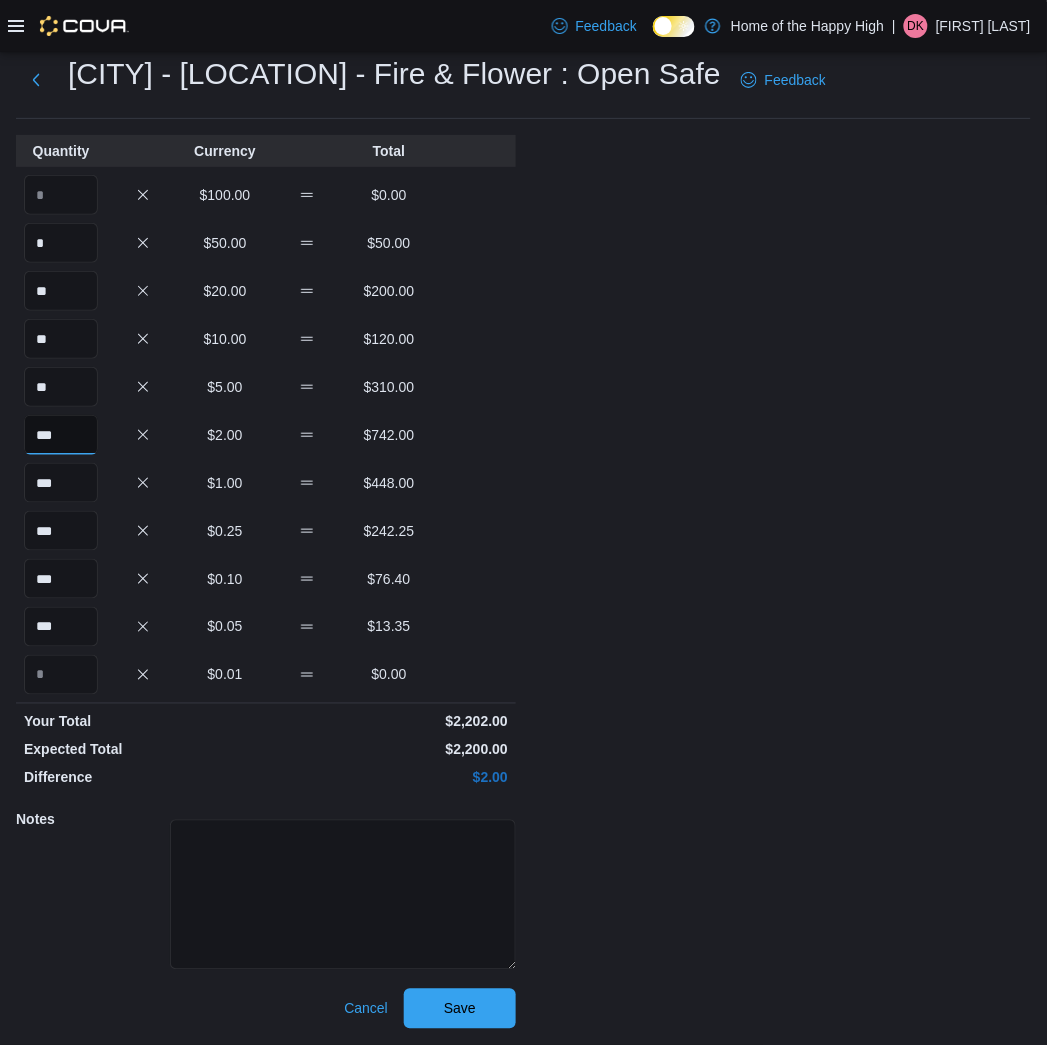 type on "***" 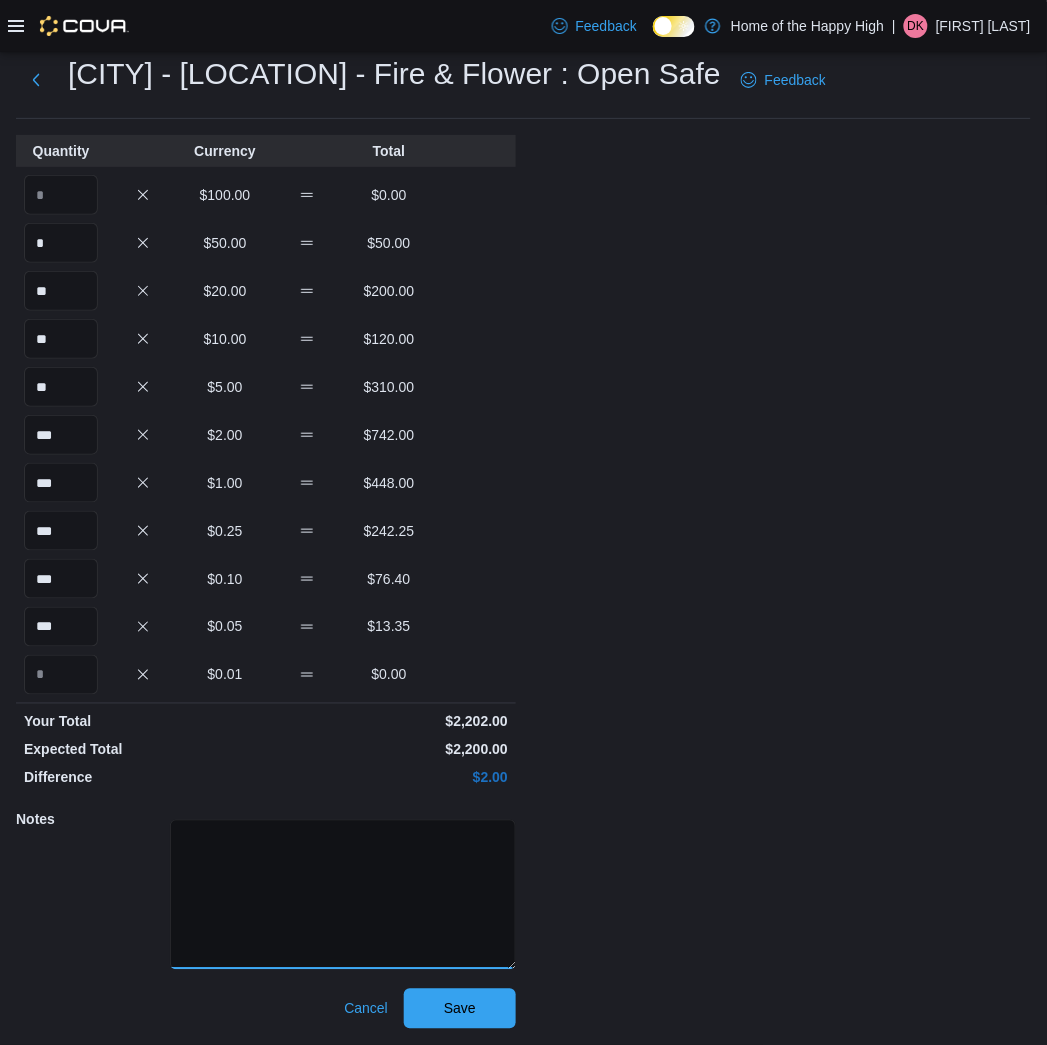 click at bounding box center [343, 895] 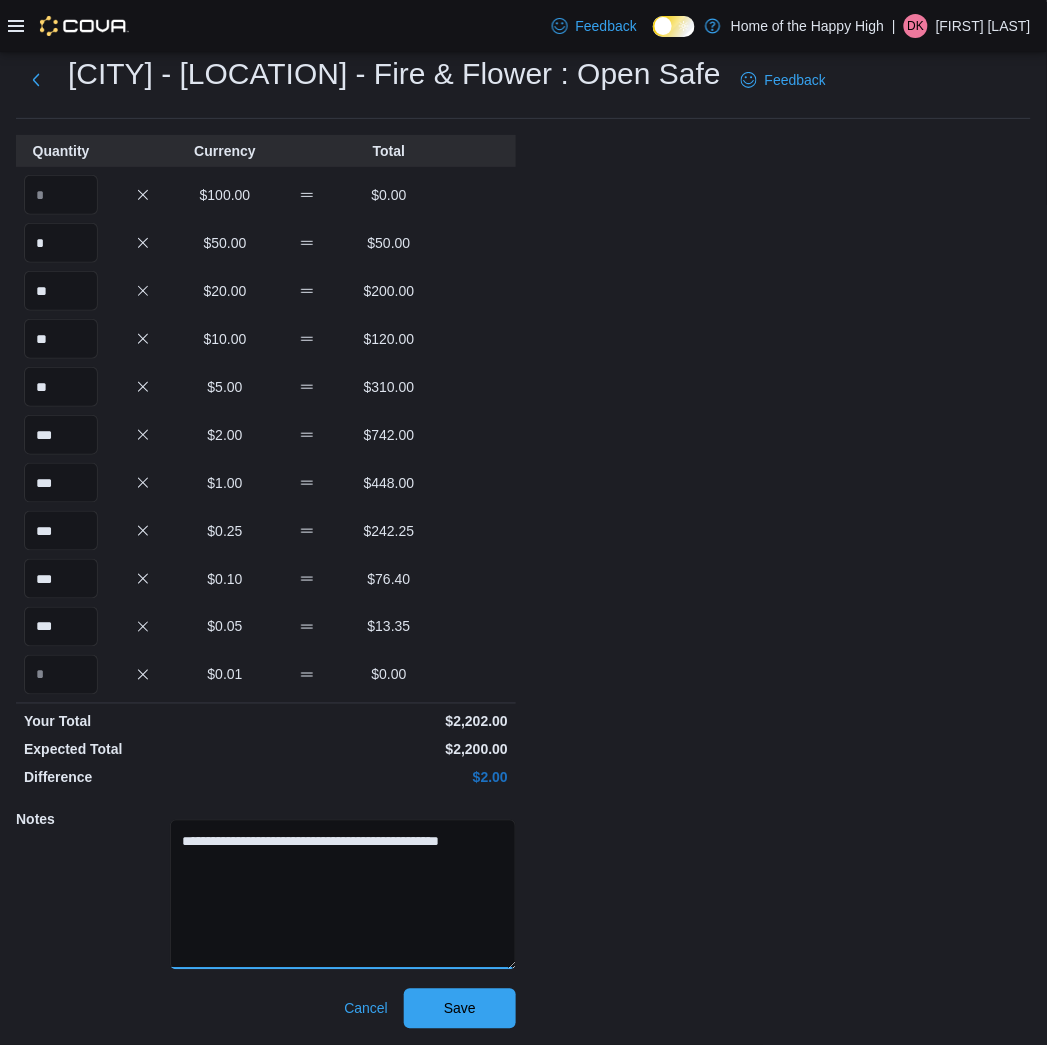 type on "**********" 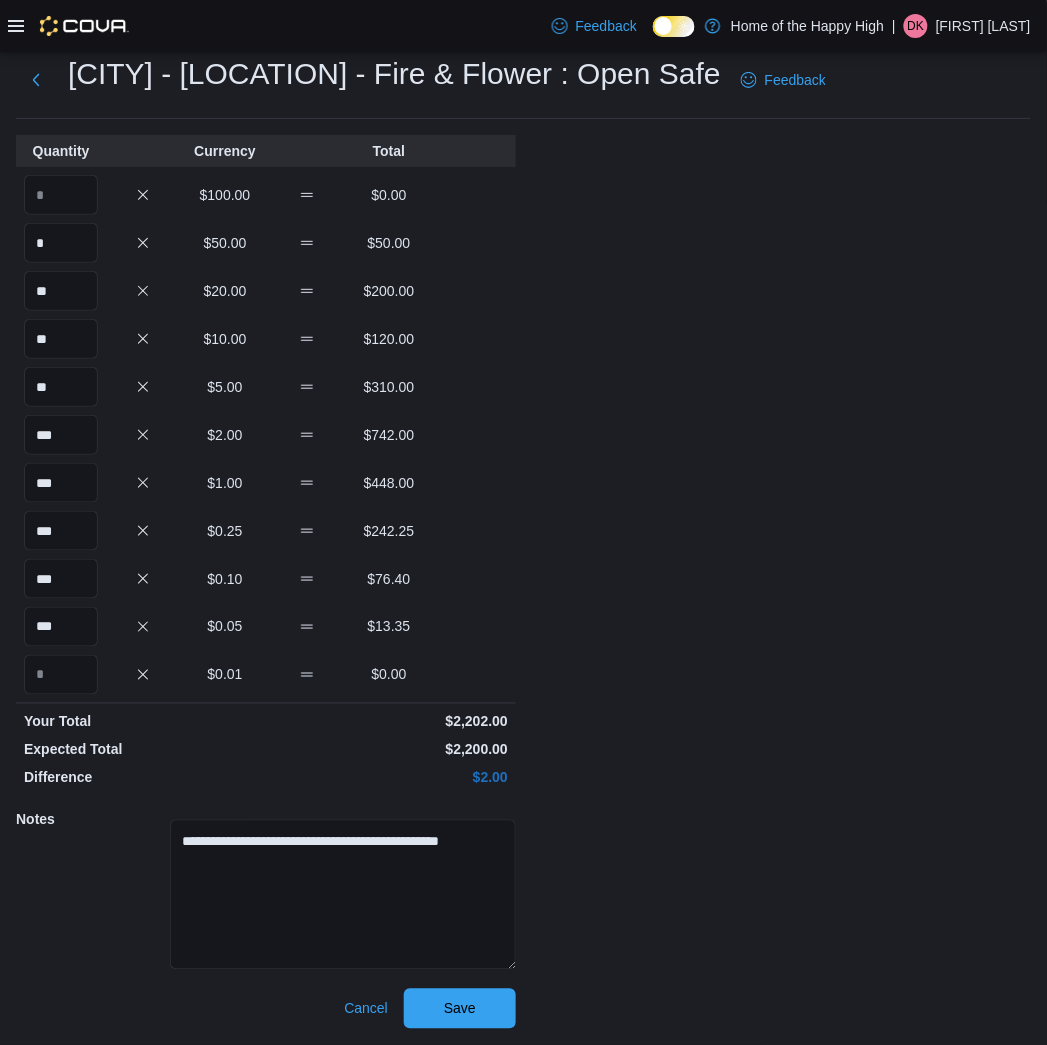 click on "**********" at bounding box center (523, 523) 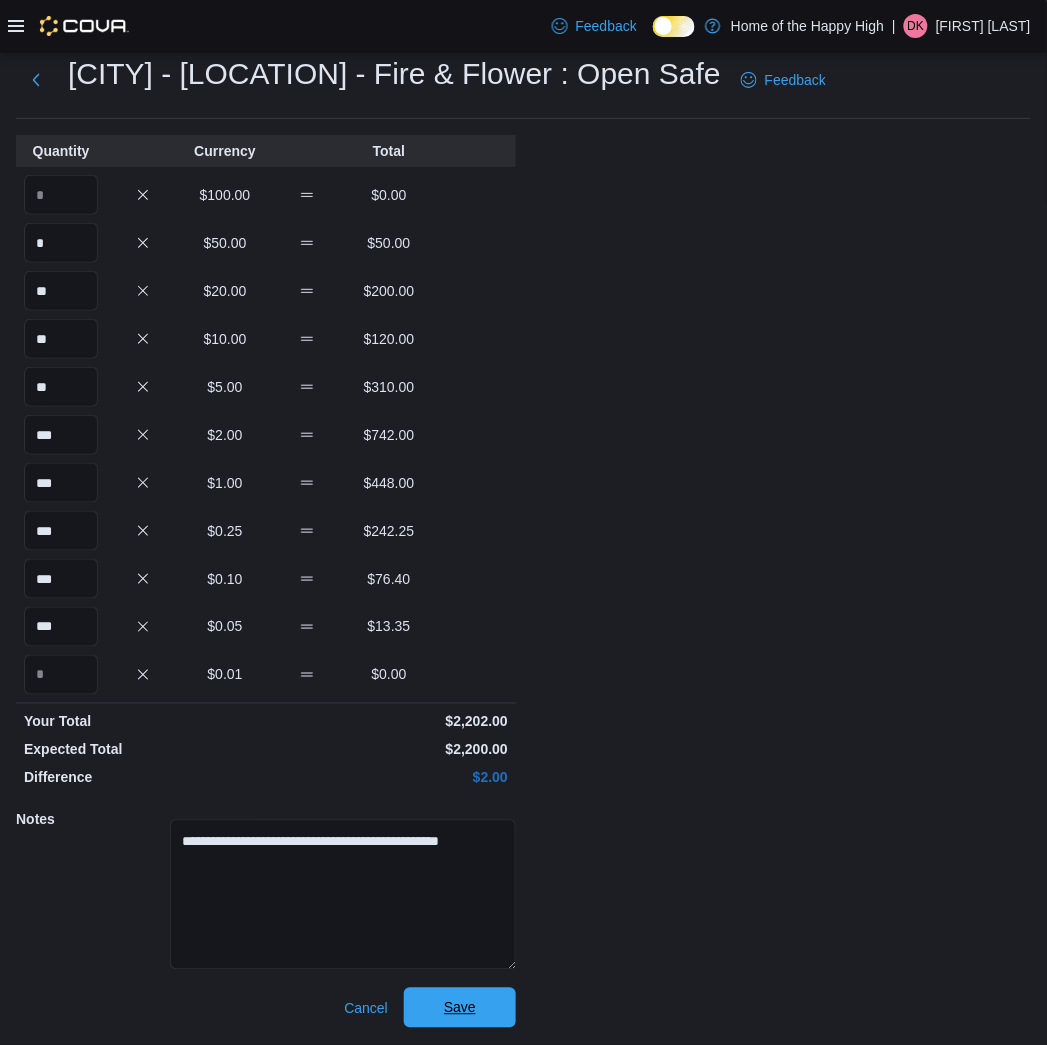 click on "Save" at bounding box center [460, 1008] 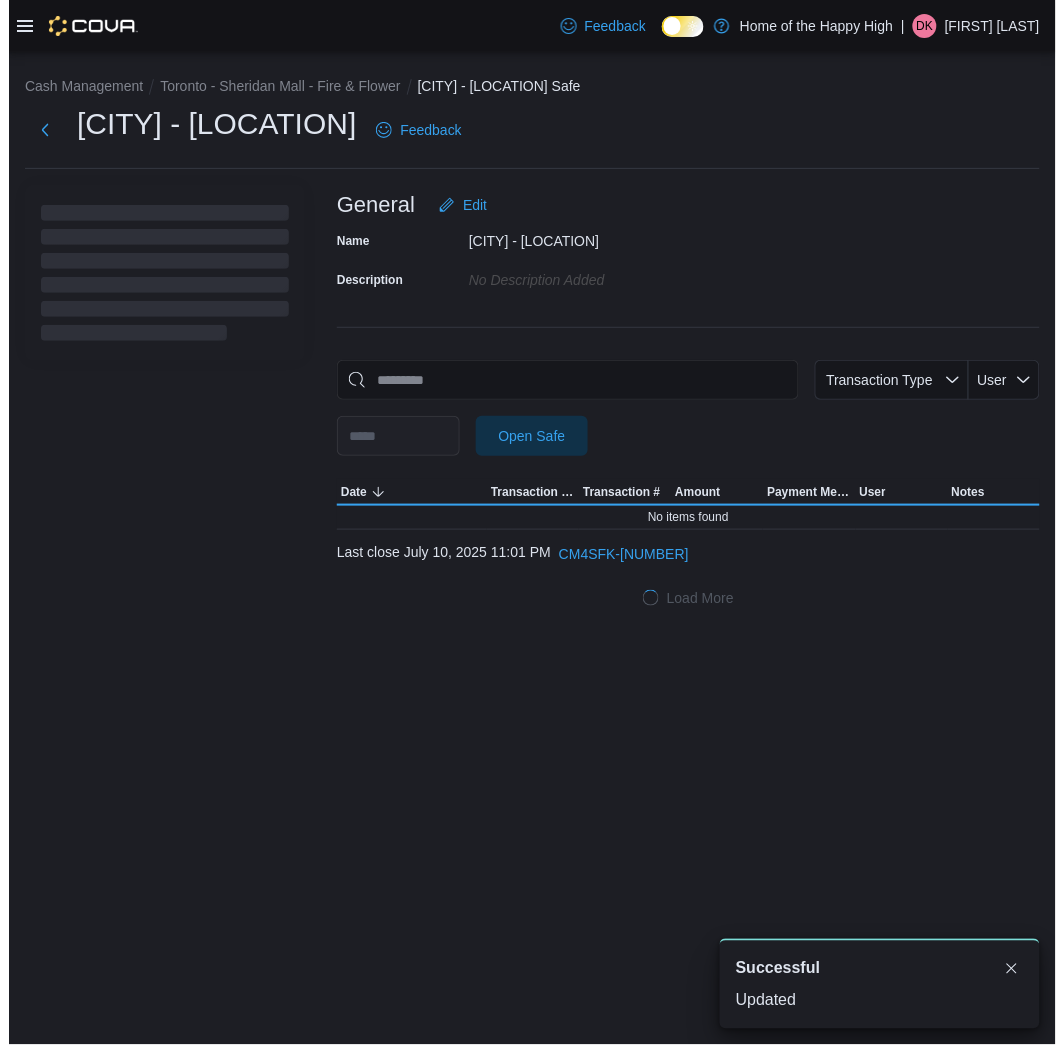 scroll, scrollTop: 0, scrollLeft: 0, axis: both 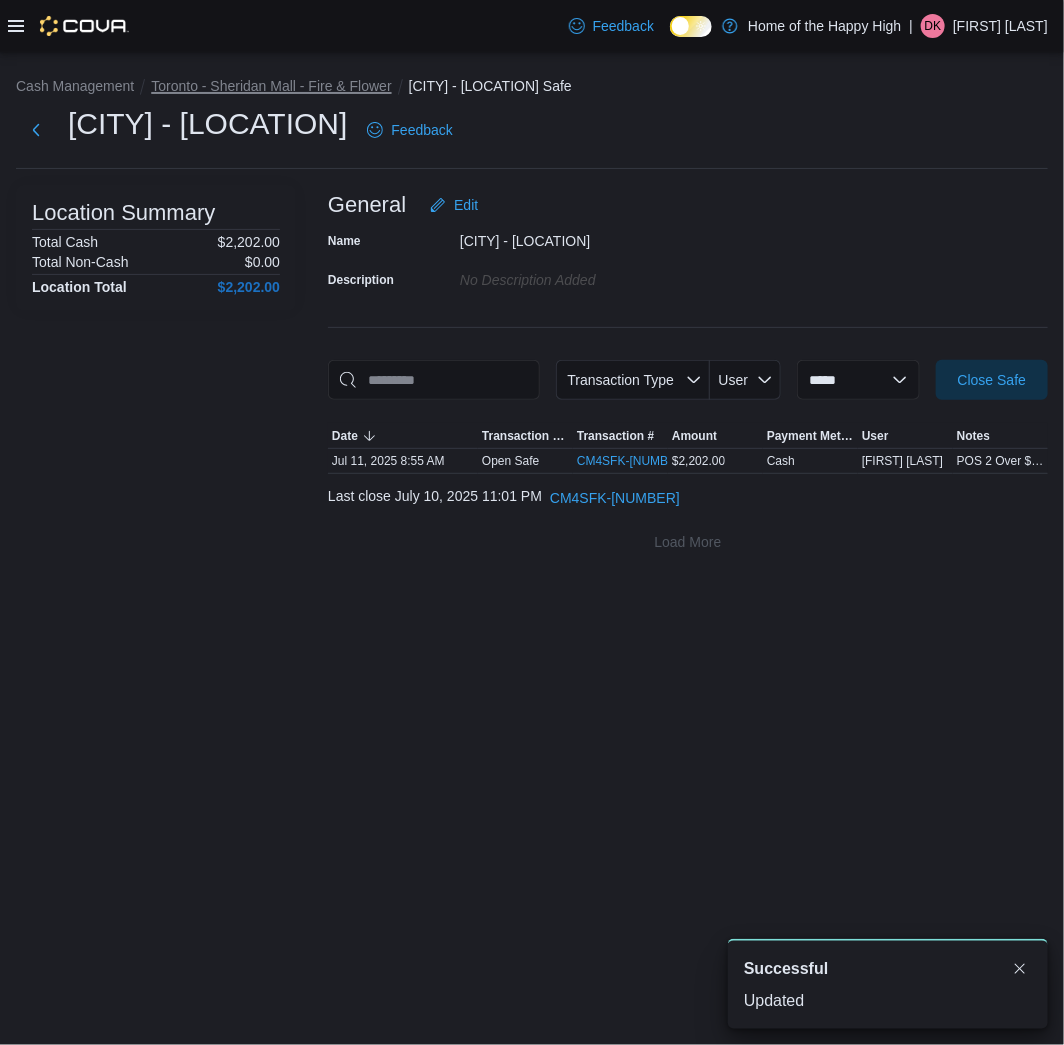 click on "Toronto - Sheridan Mall - Fire & Flower" at bounding box center (271, 86) 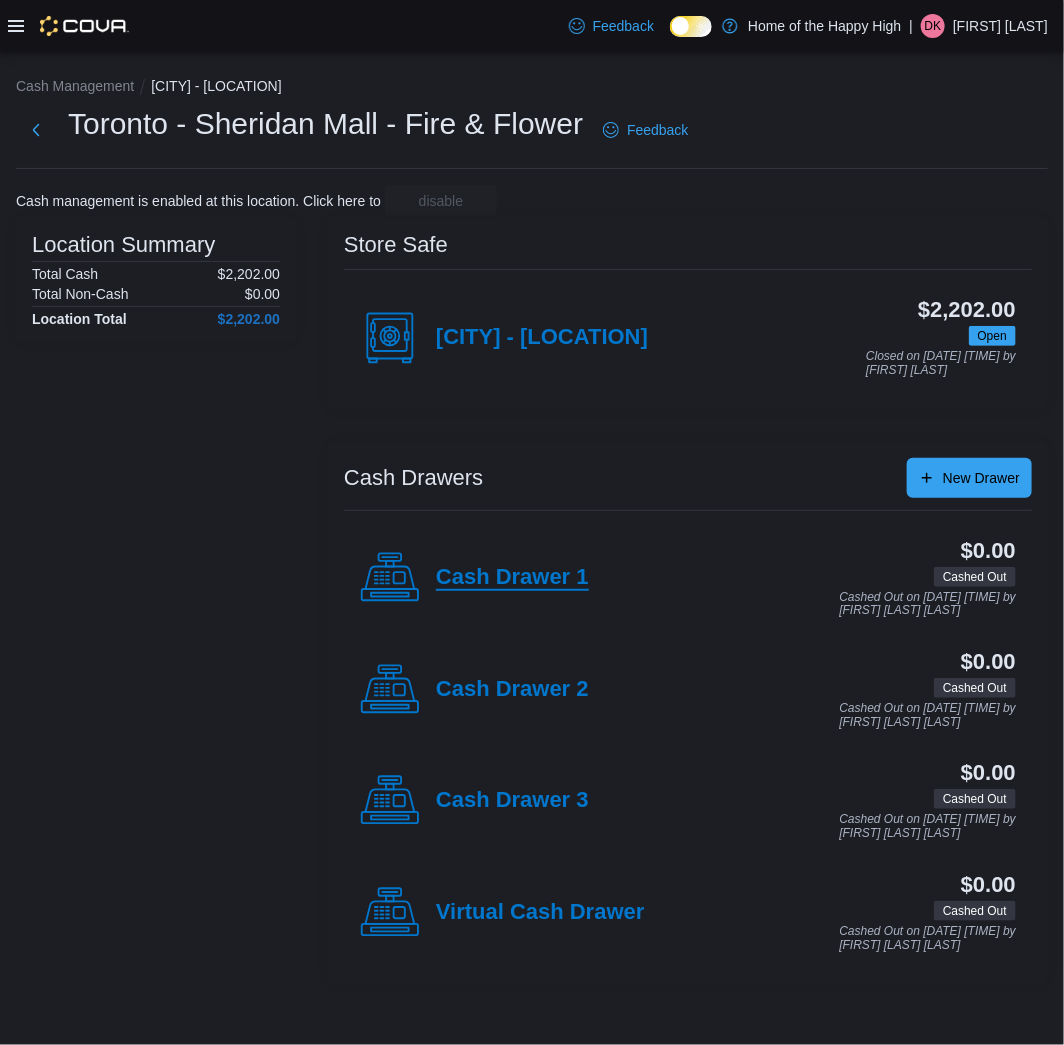 click on "Cash Drawer 1" at bounding box center (512, 578) 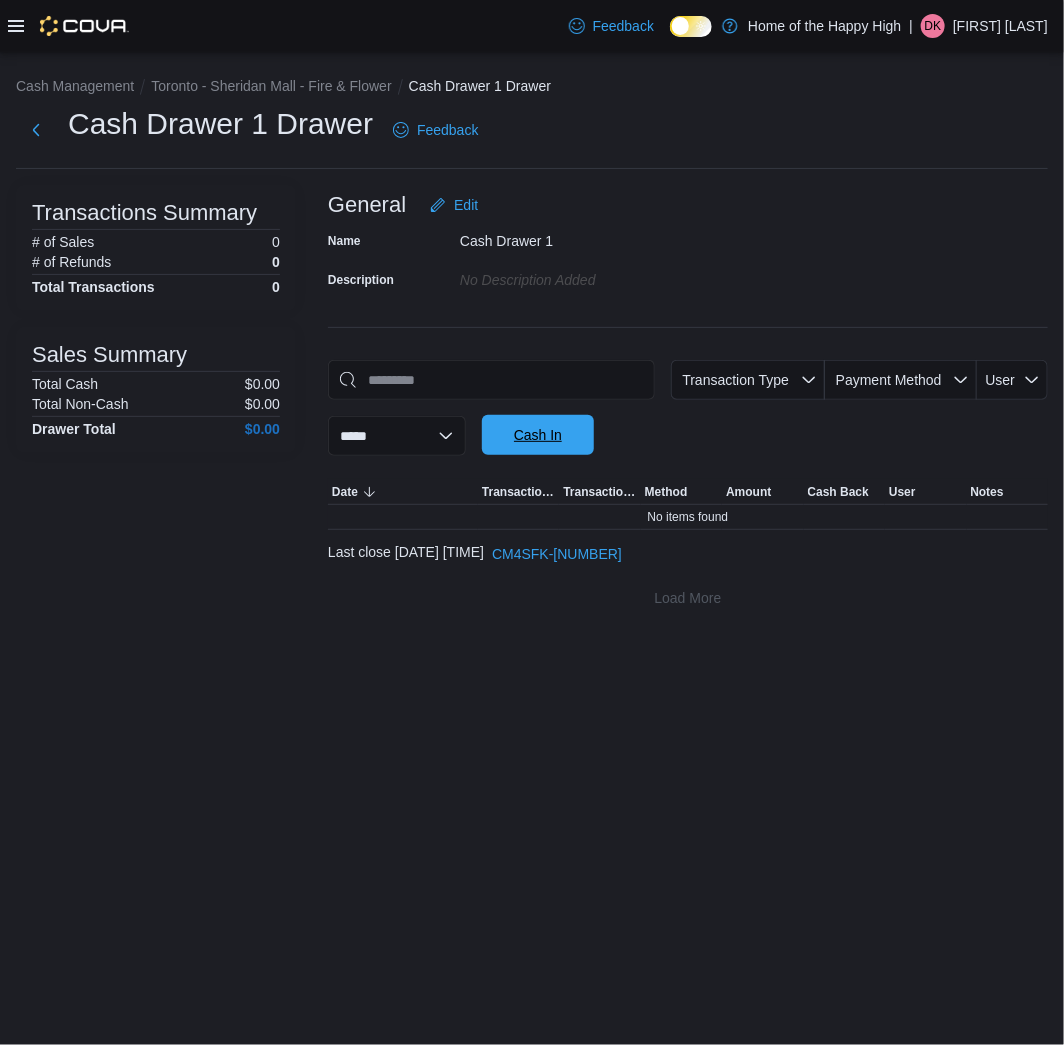 click on "Cash In" at bounding box center (538, 435) 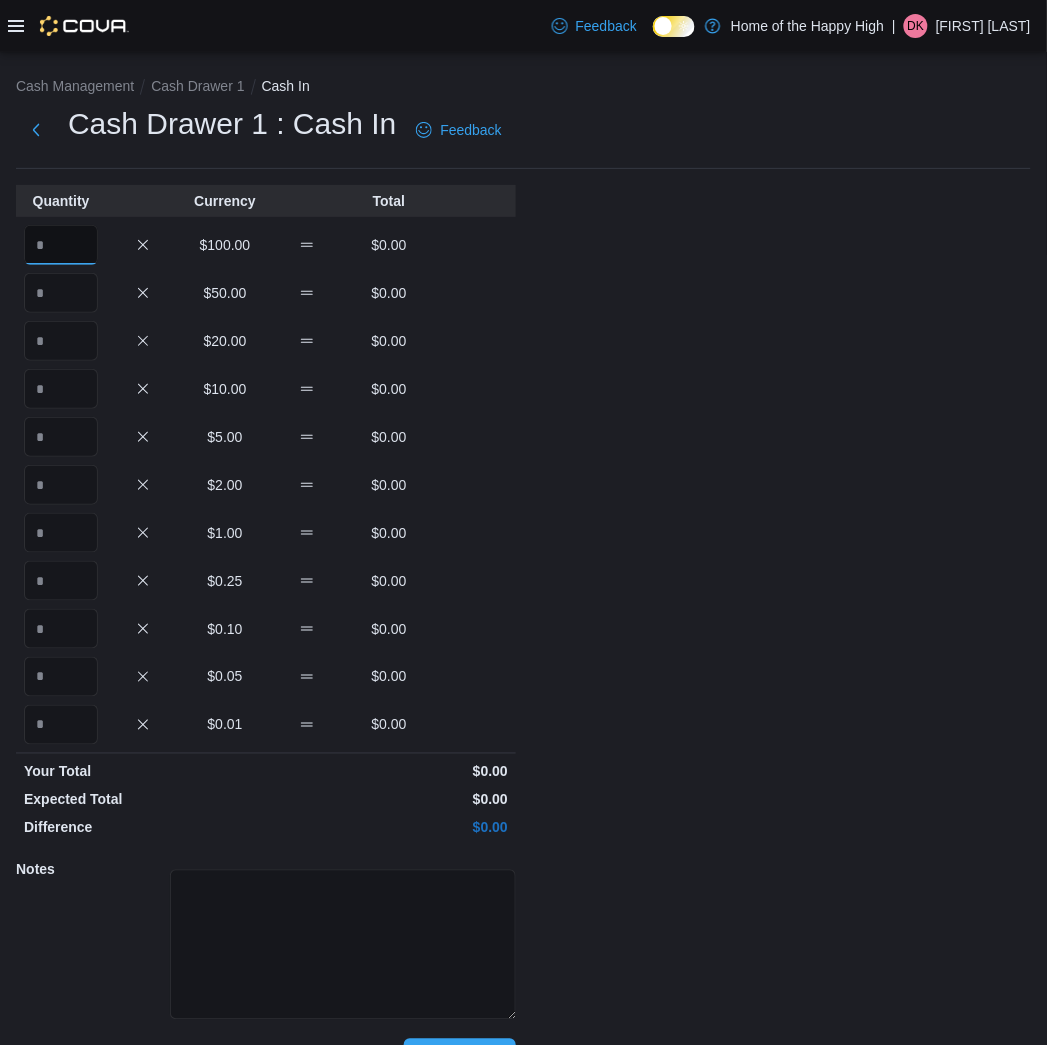 click at bounding box center (61, 245) 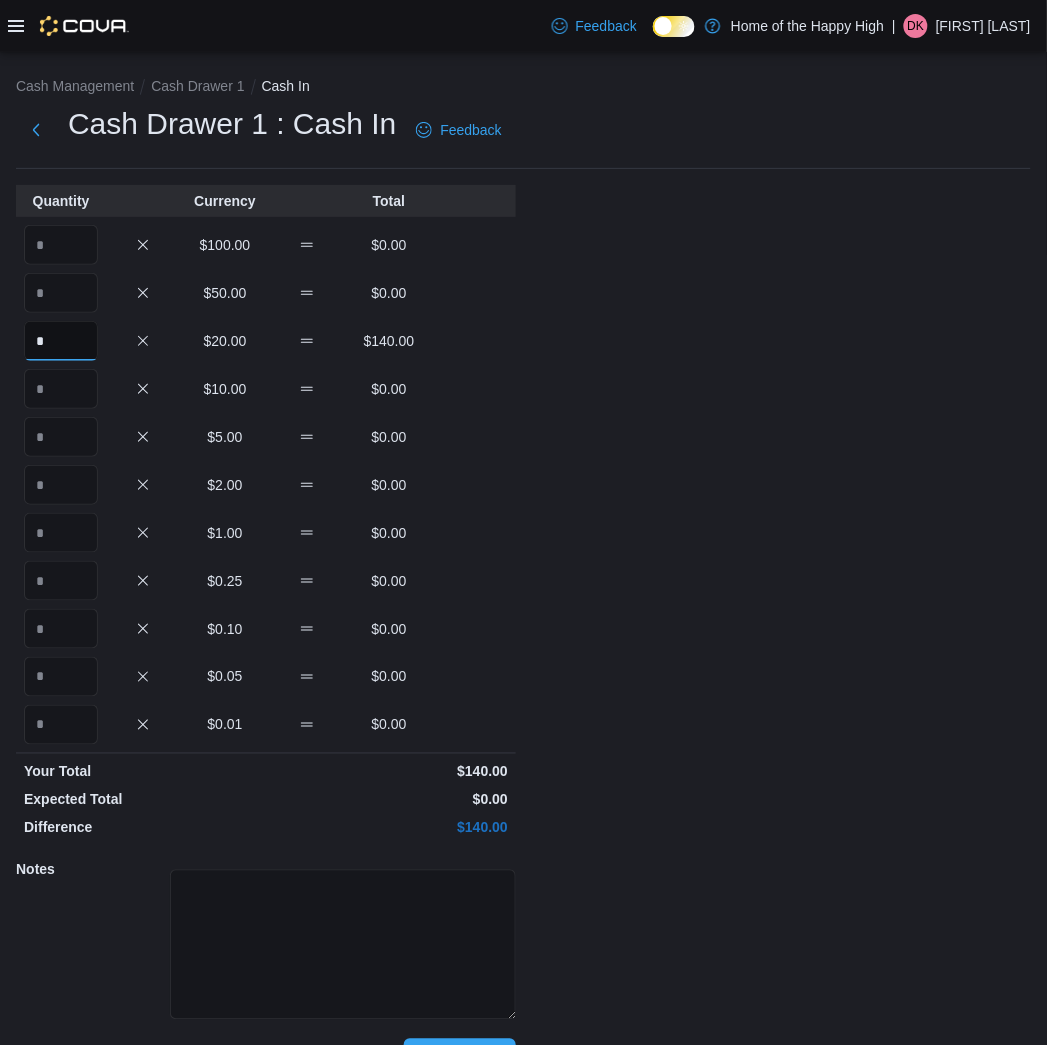 type on "*" 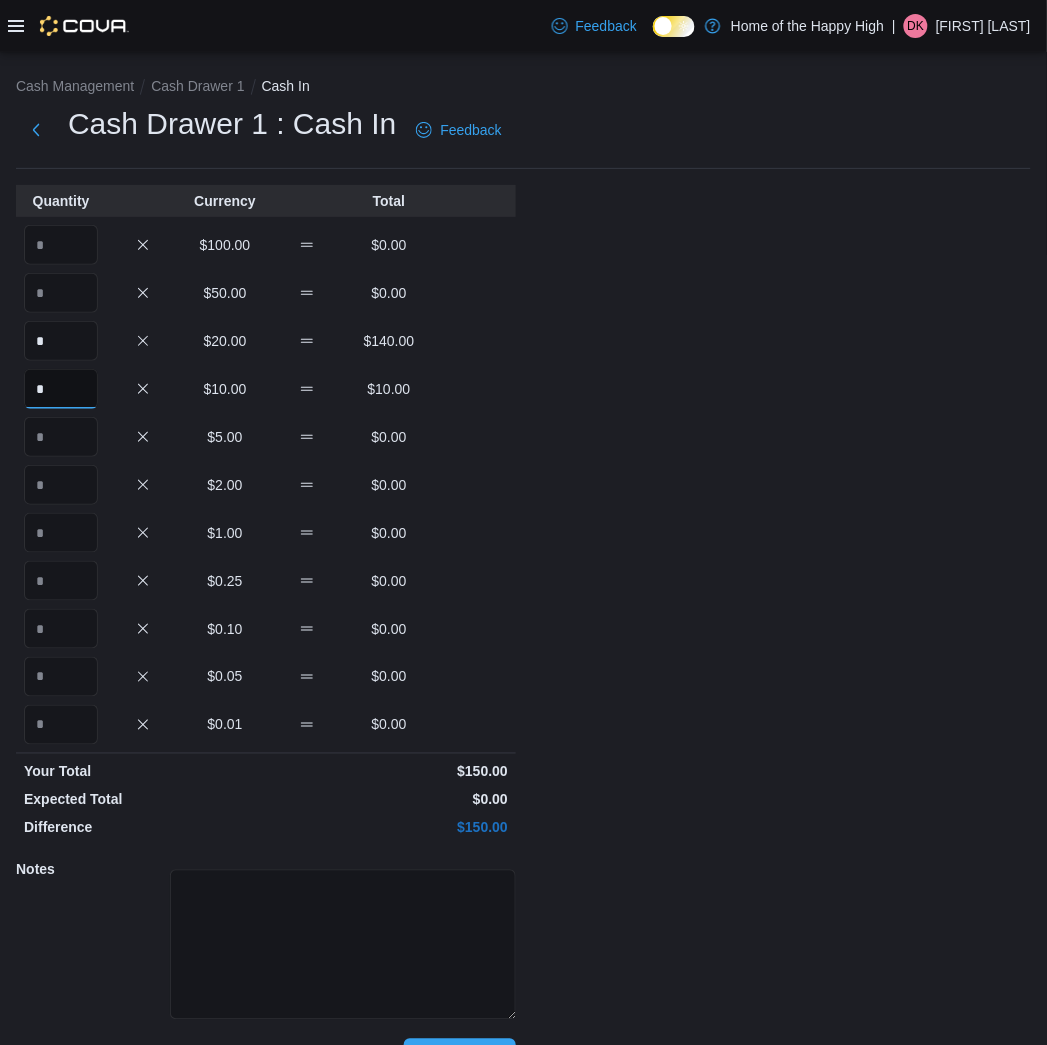 type on "*" 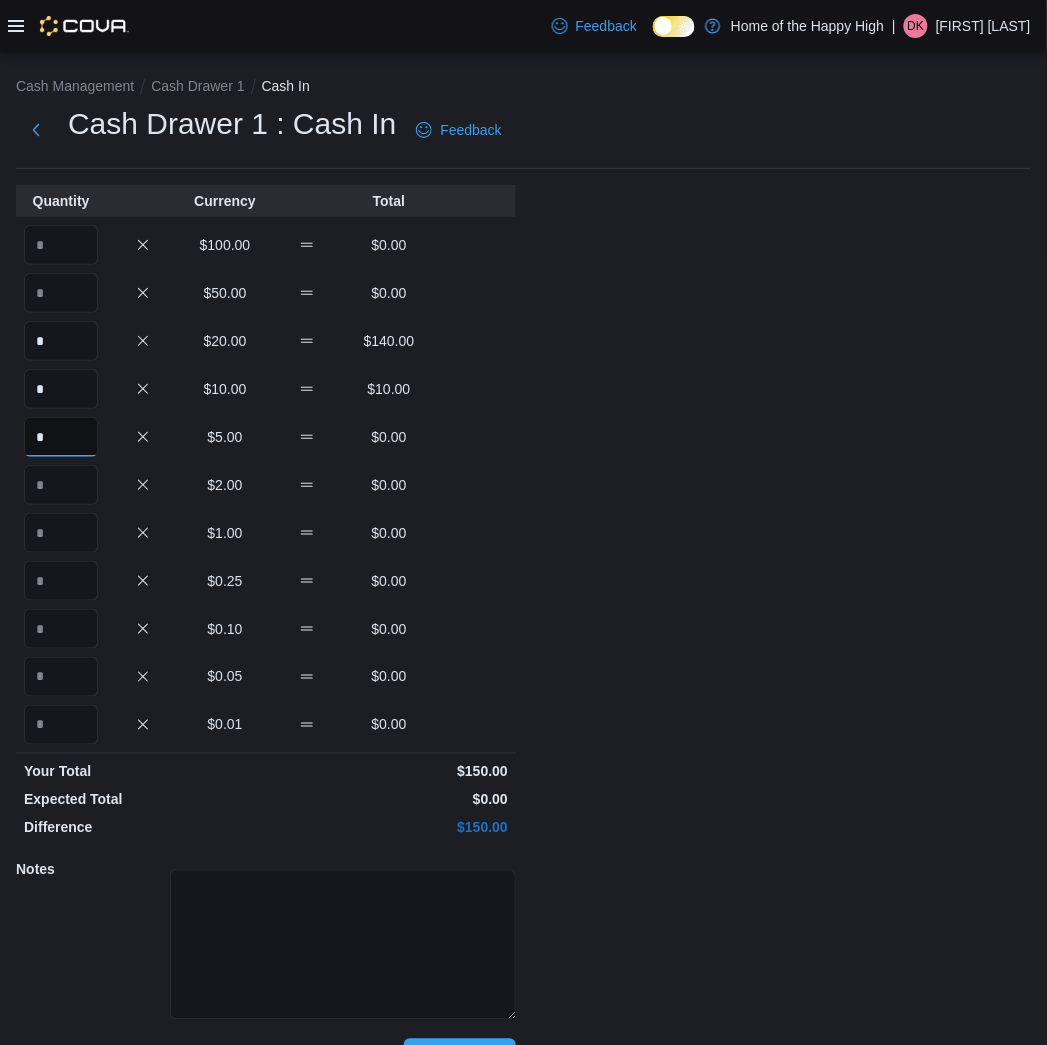 type on "*" 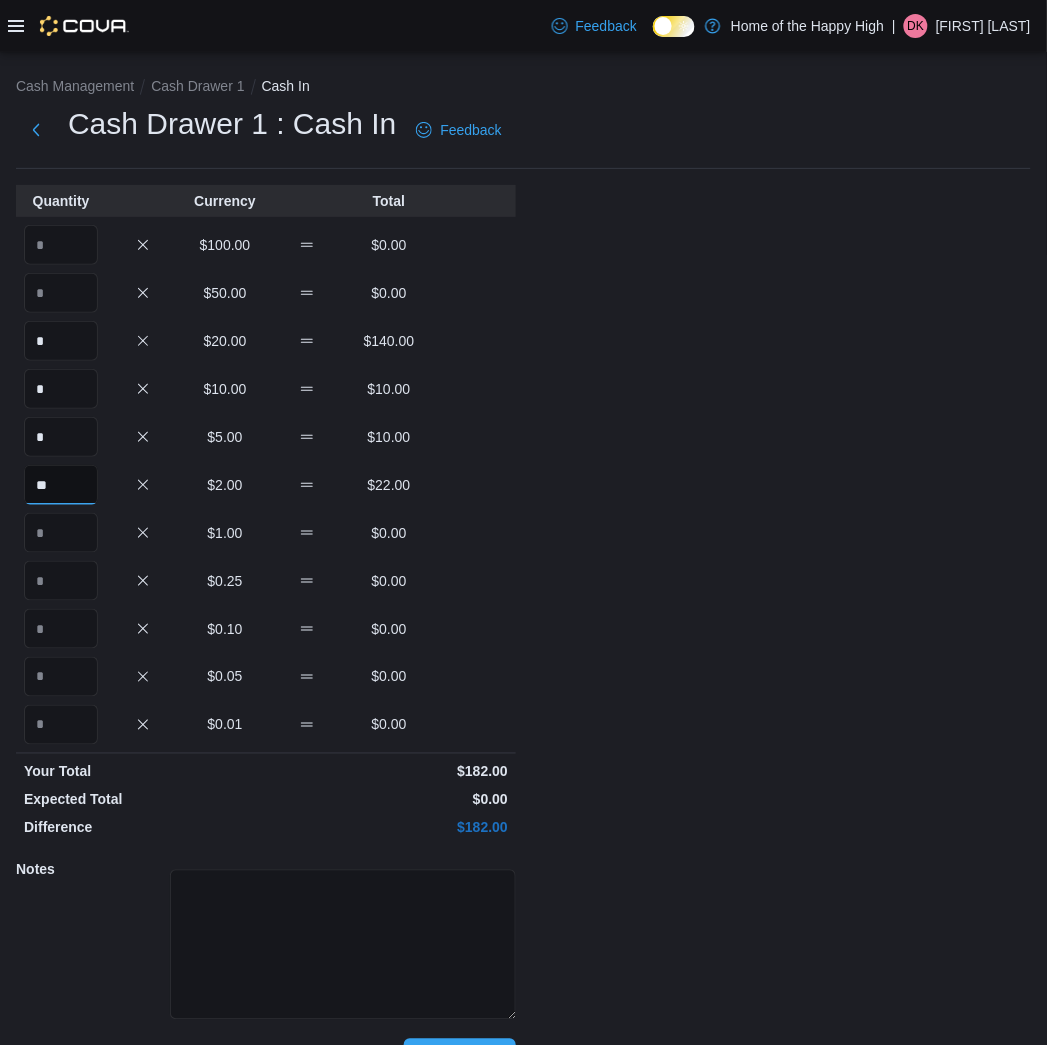 type on "**" 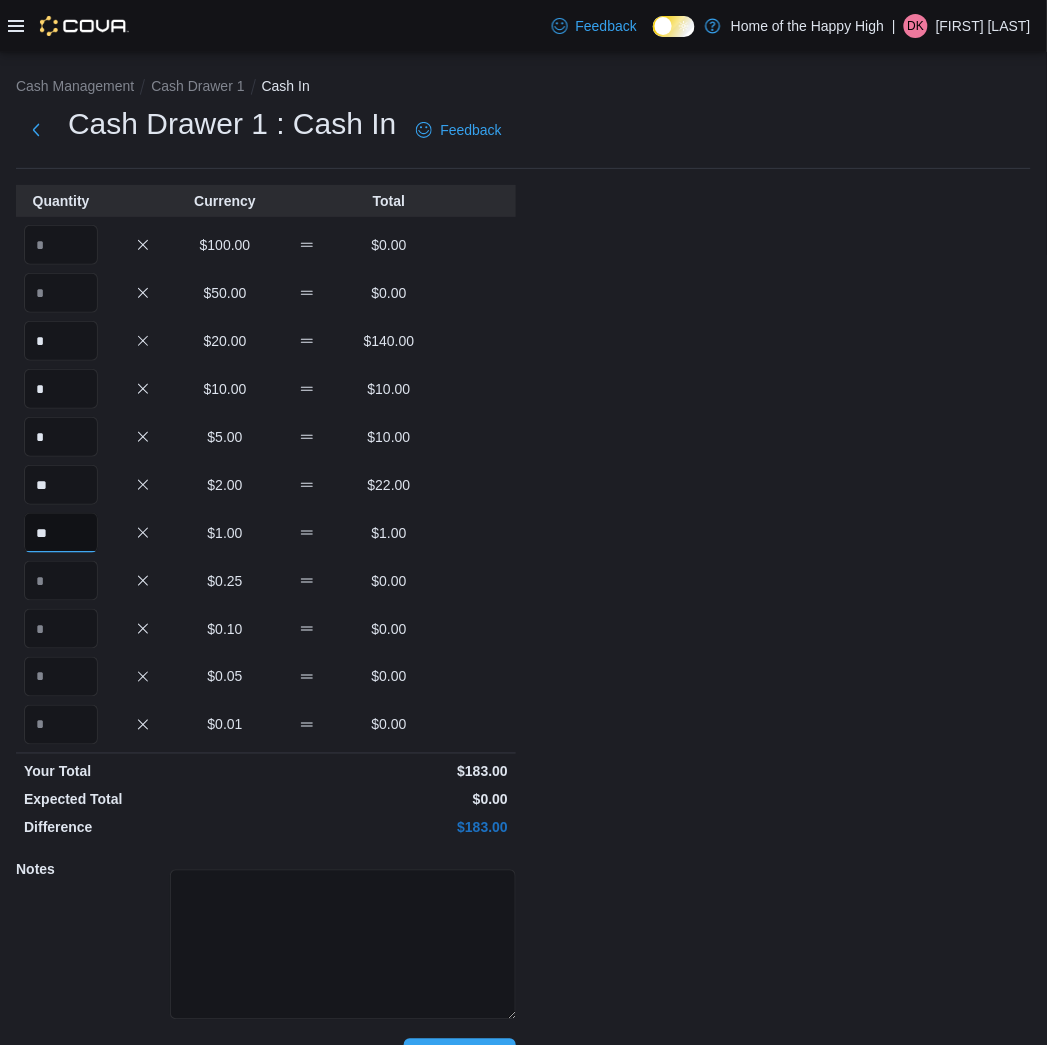 type on "**" 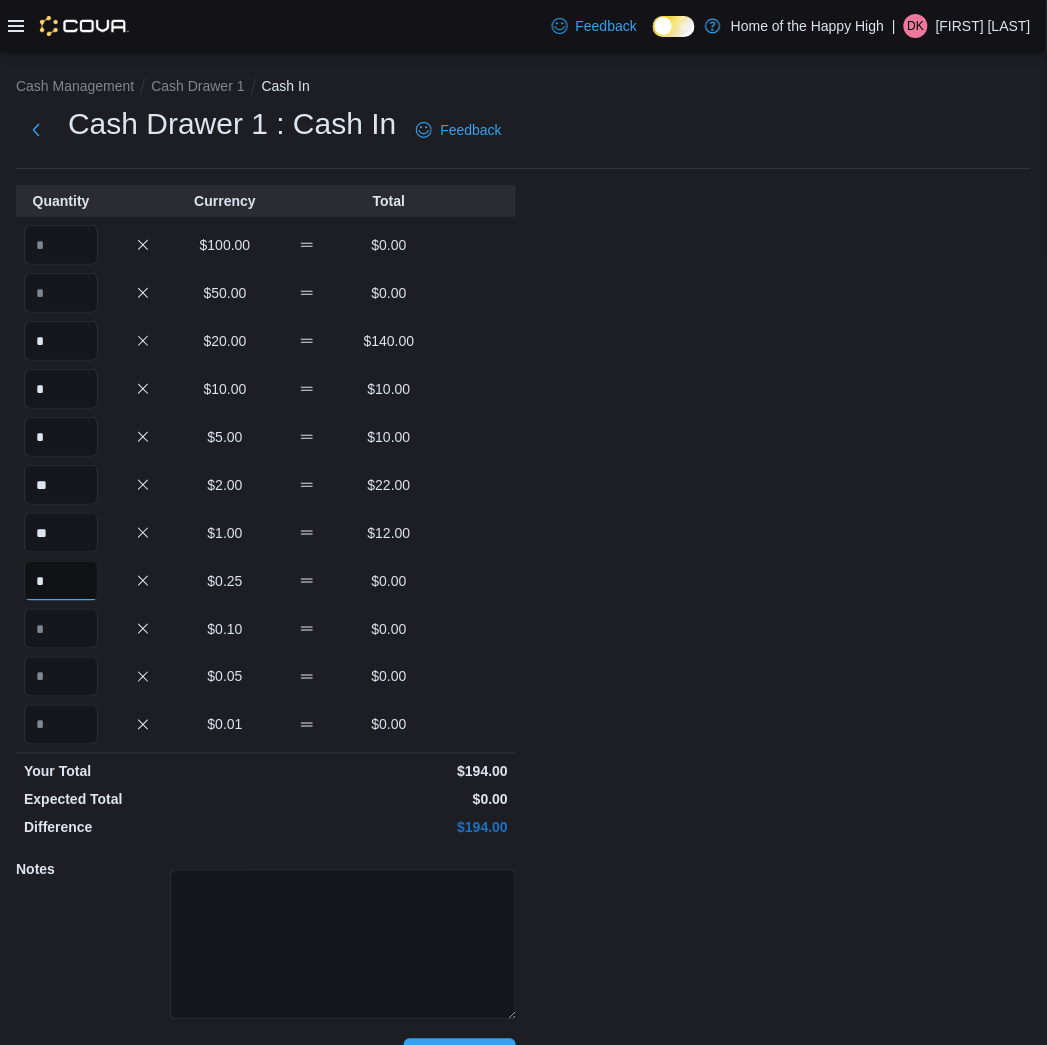 type on "*" 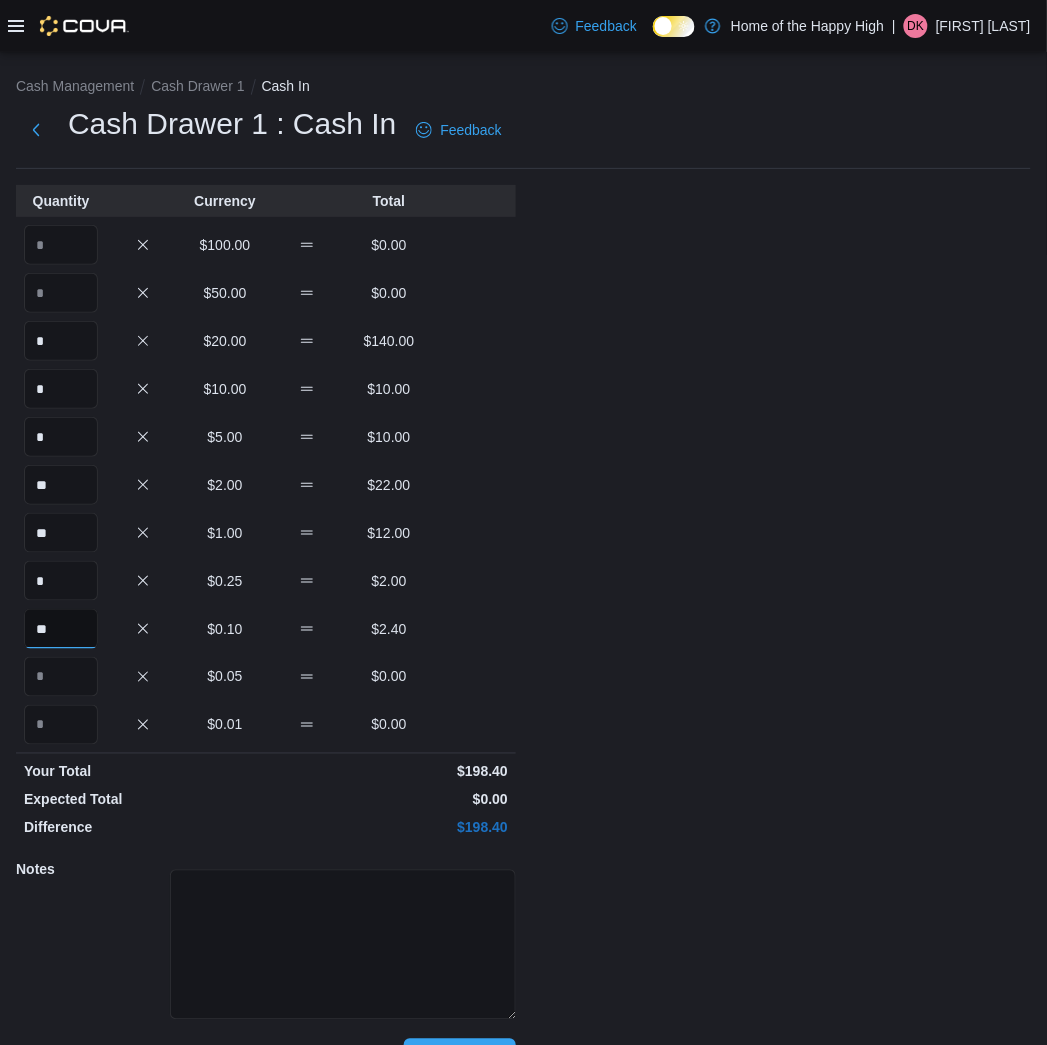 type on "**" 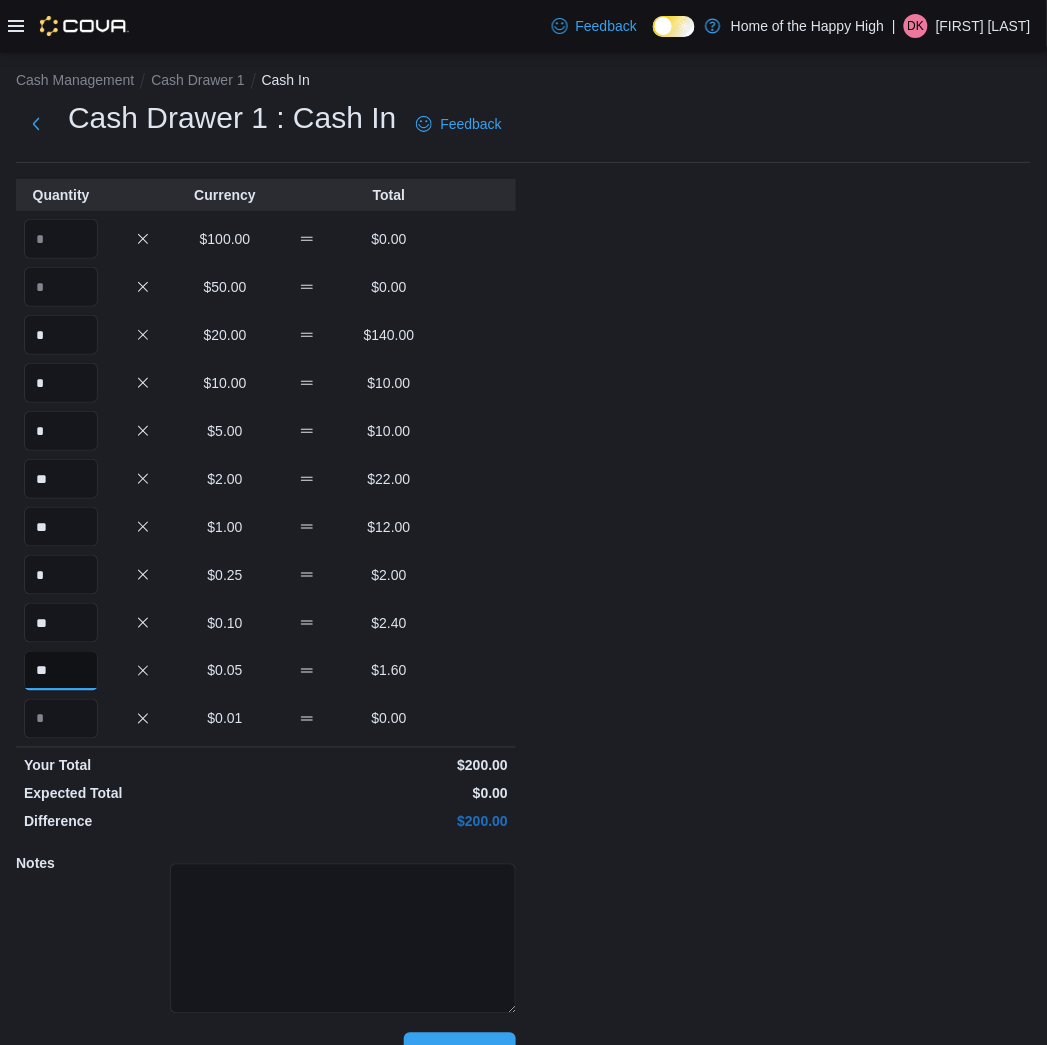 scroll, scrollTop: 50, scrollLeft: 0, axis: vertical 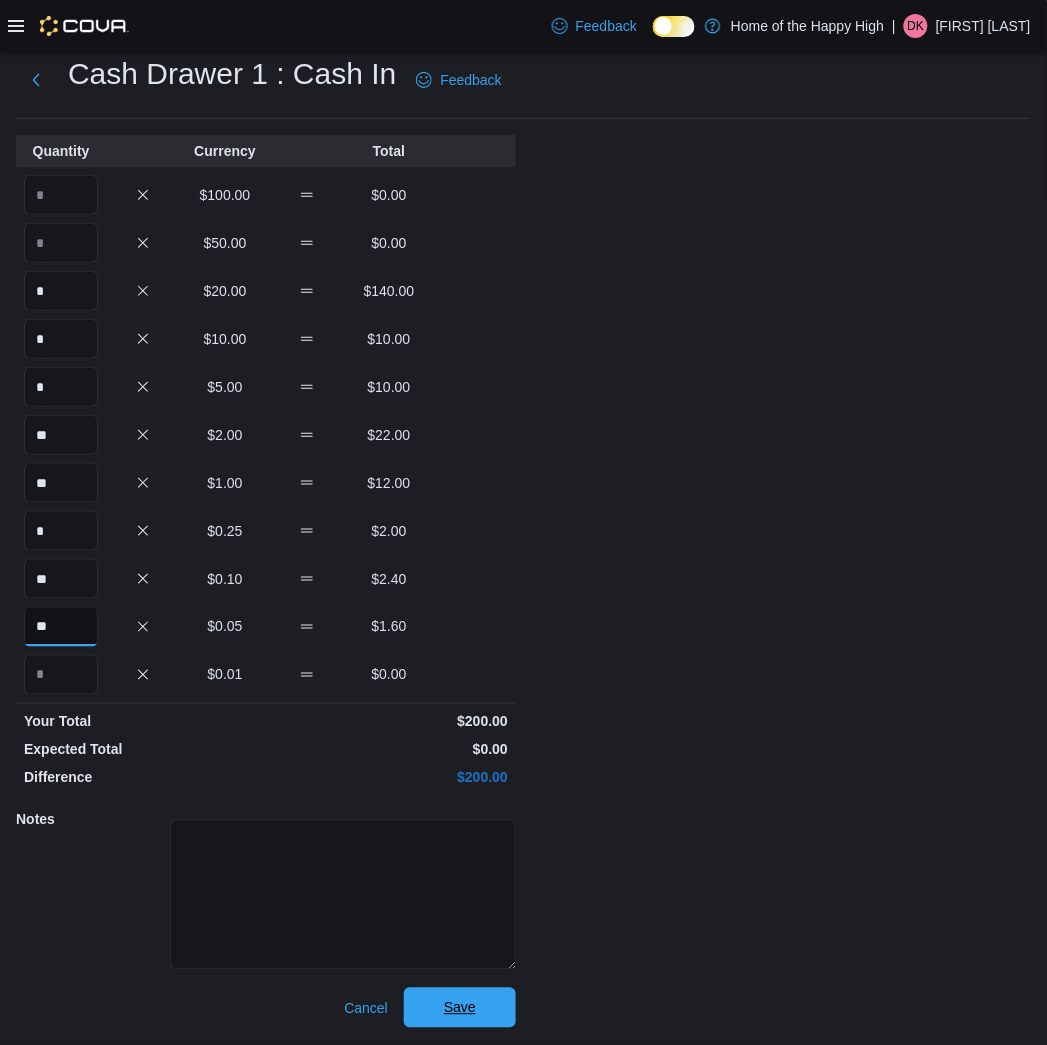 type on "**" 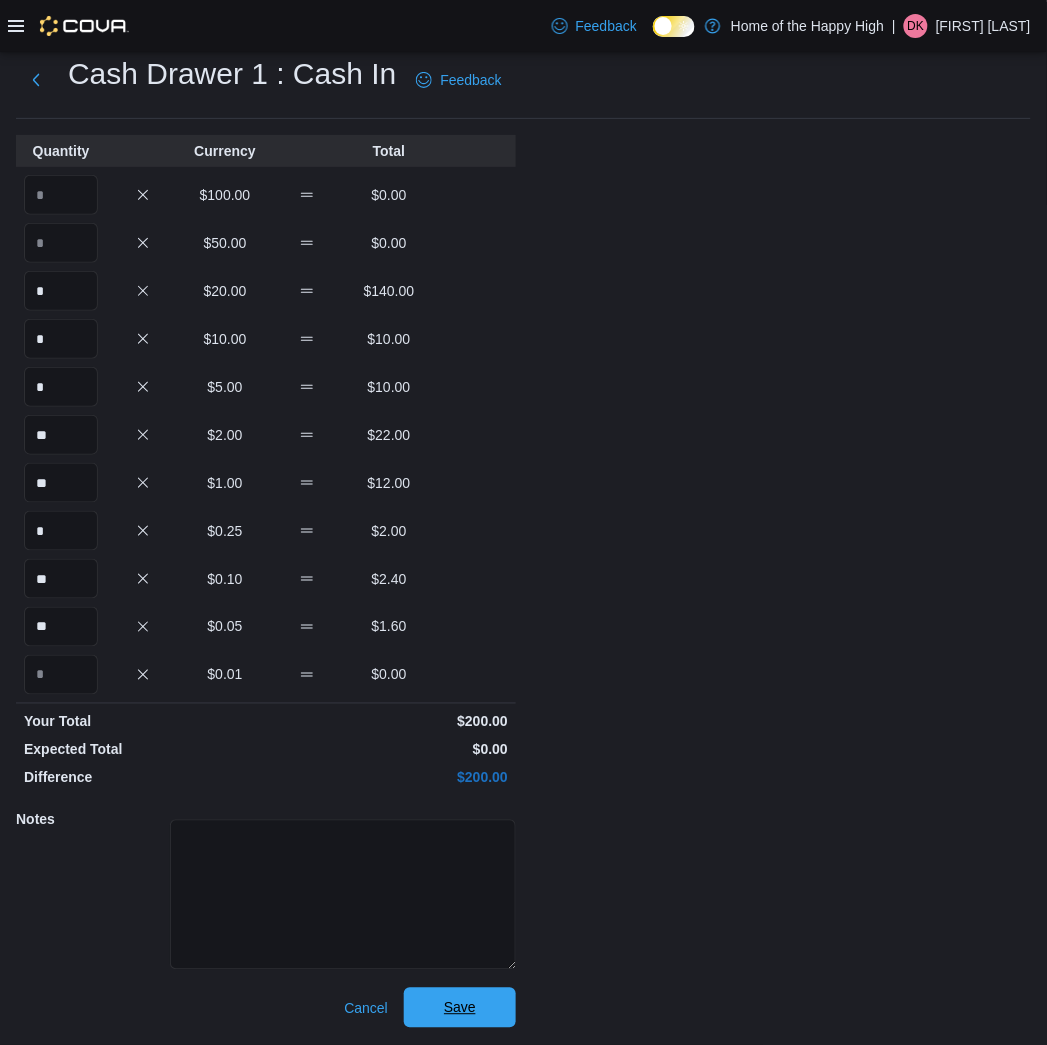 click on "Save" at bounding box center [460, 1008] 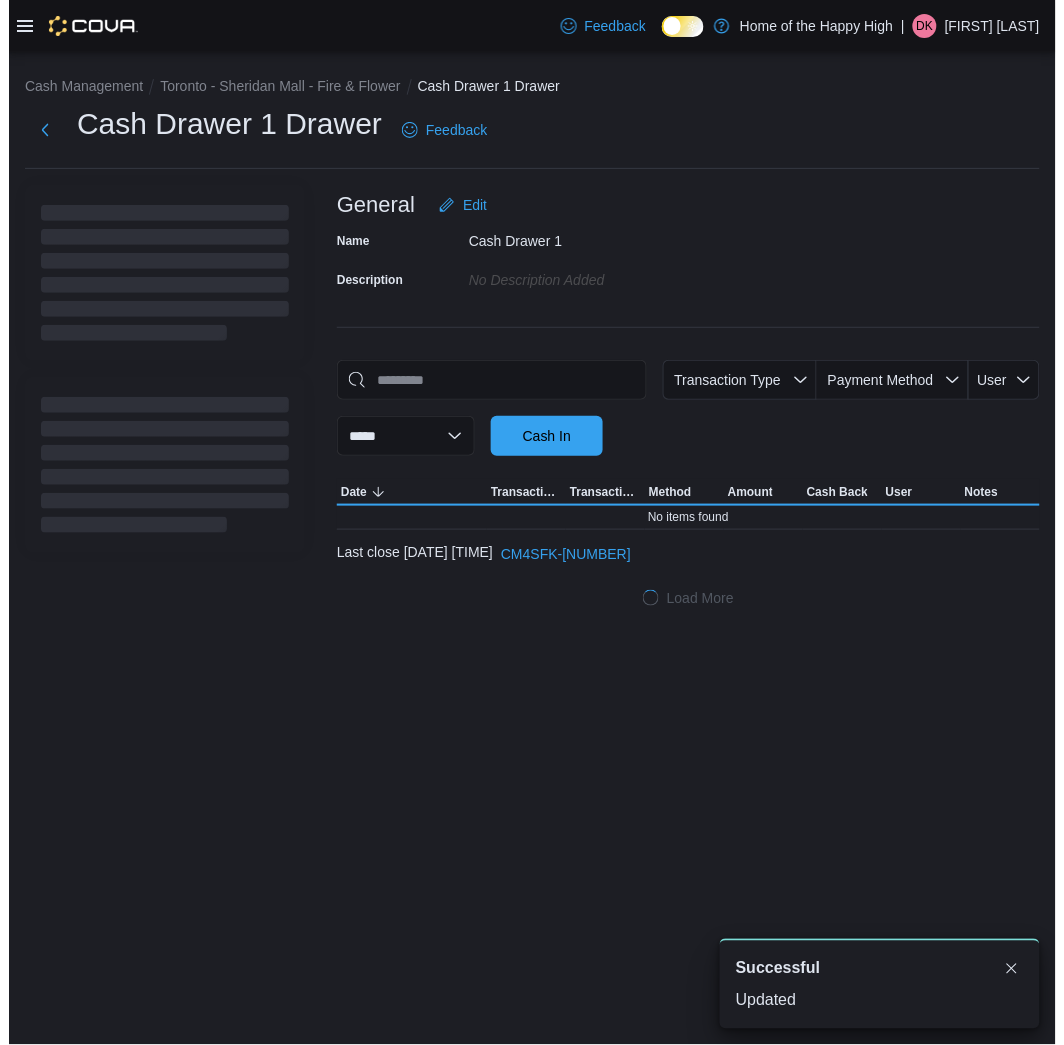 scroll, scrollTop: 0, scrollLeft: 0, axis: both 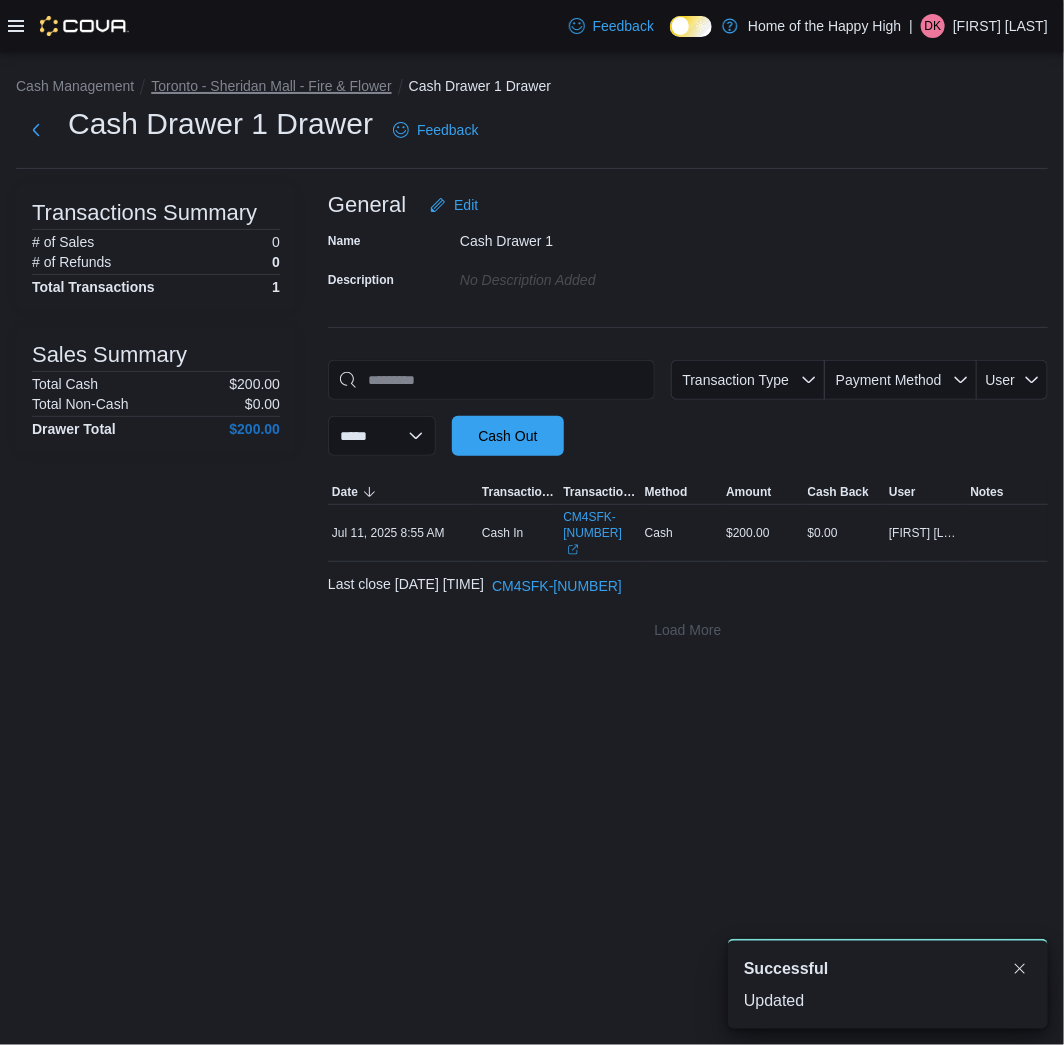 click on "Toronto - Sheridan Mall - Fire & Flower" at bounding box center (271, 86) 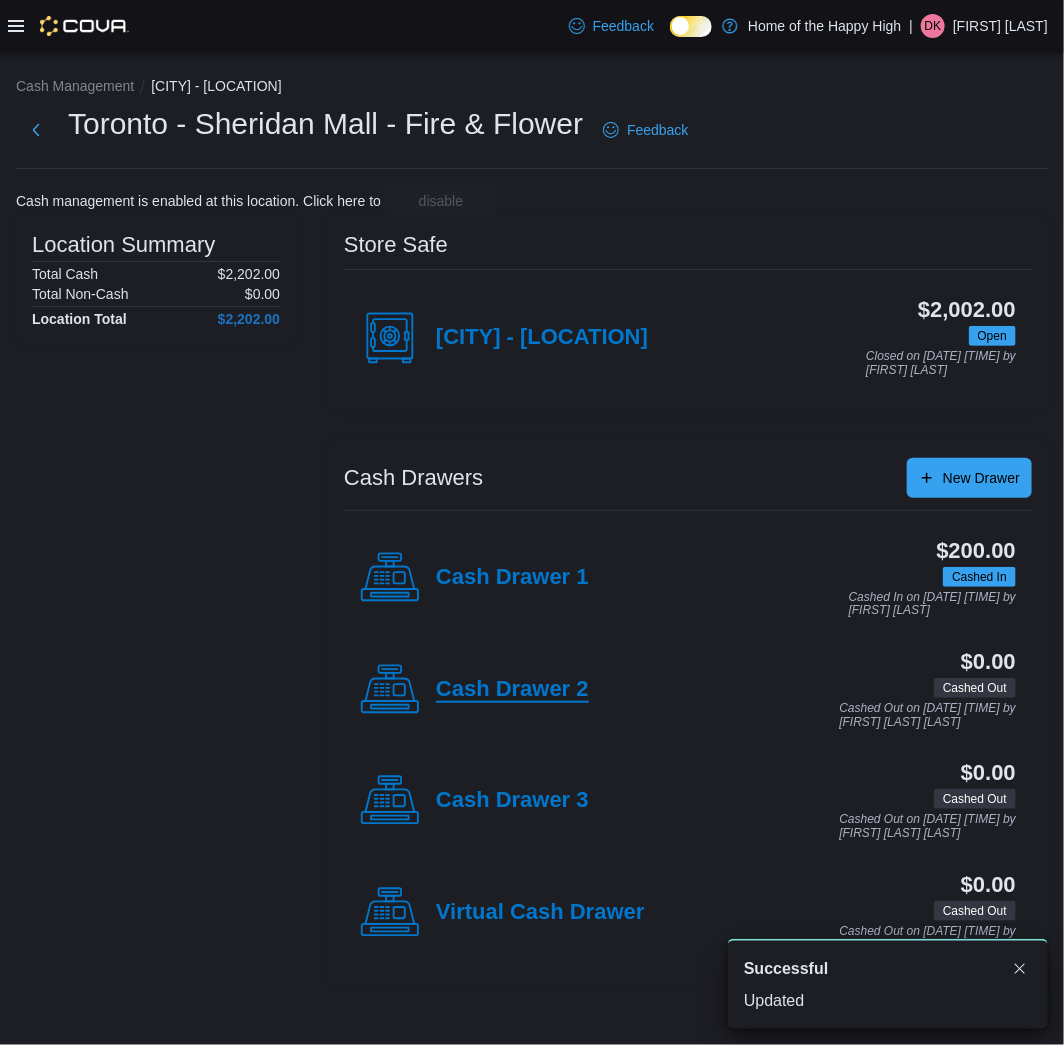 click on "Cash Drawer 2" at bounding box center (512, 690) 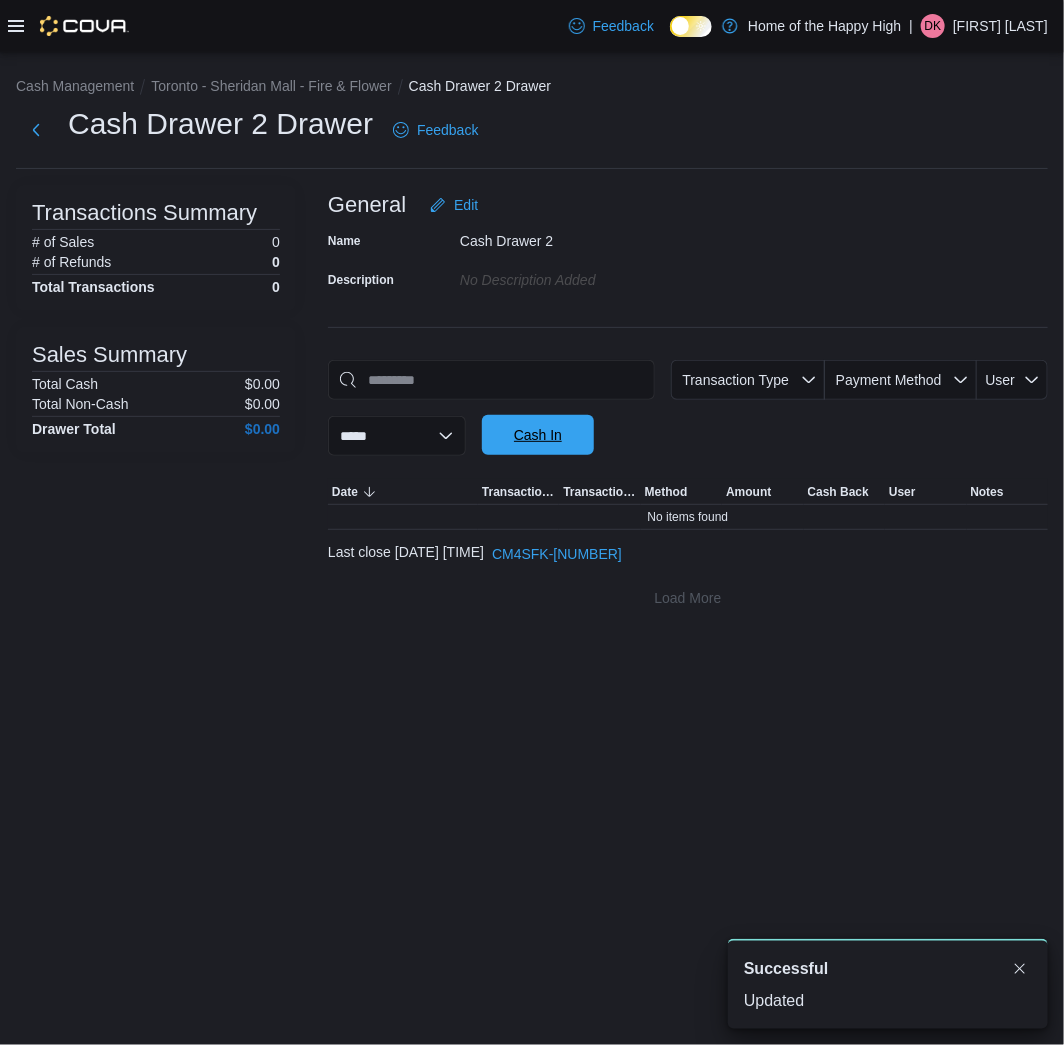 click on "Cash In" at bounding box center (538, 435) 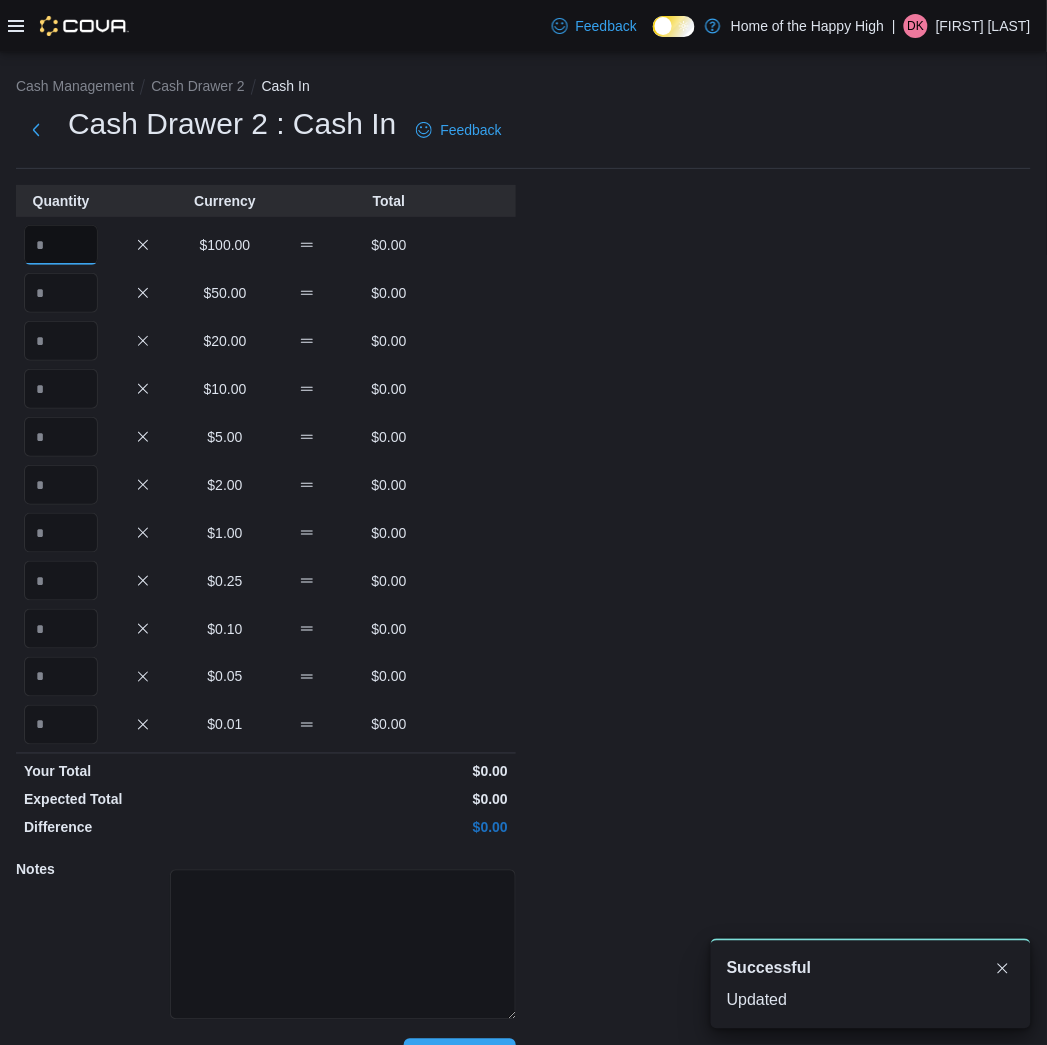 click at bounding box center [61, 245] 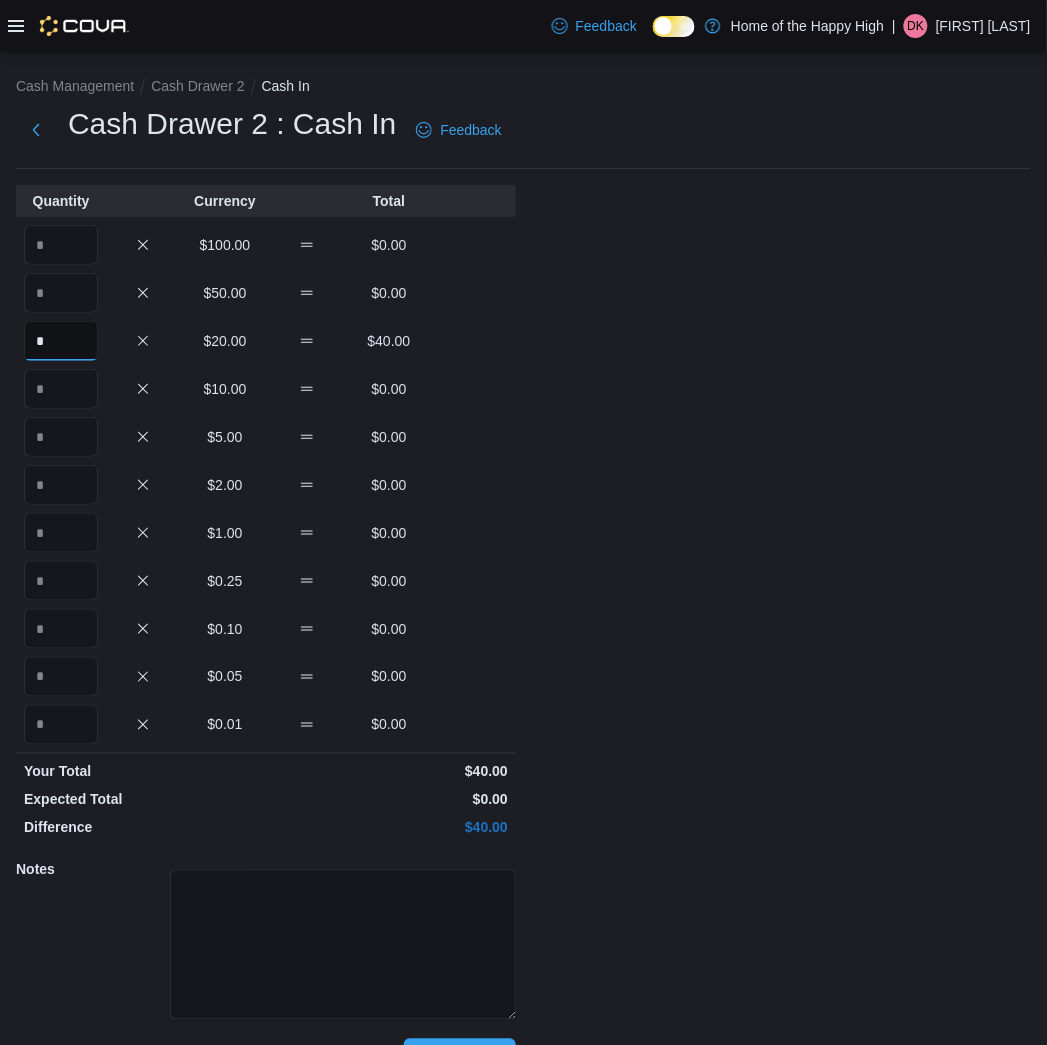 type on "*" 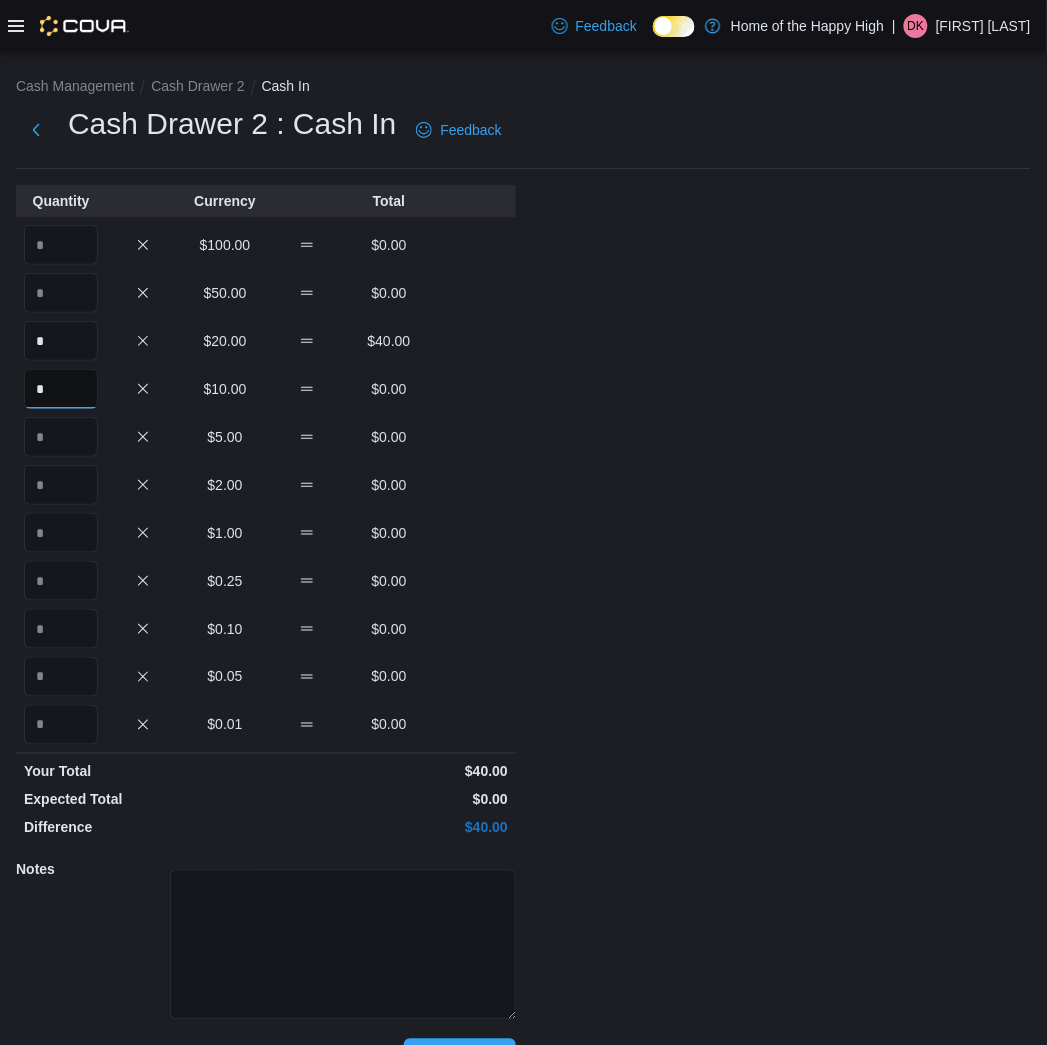type on "*" 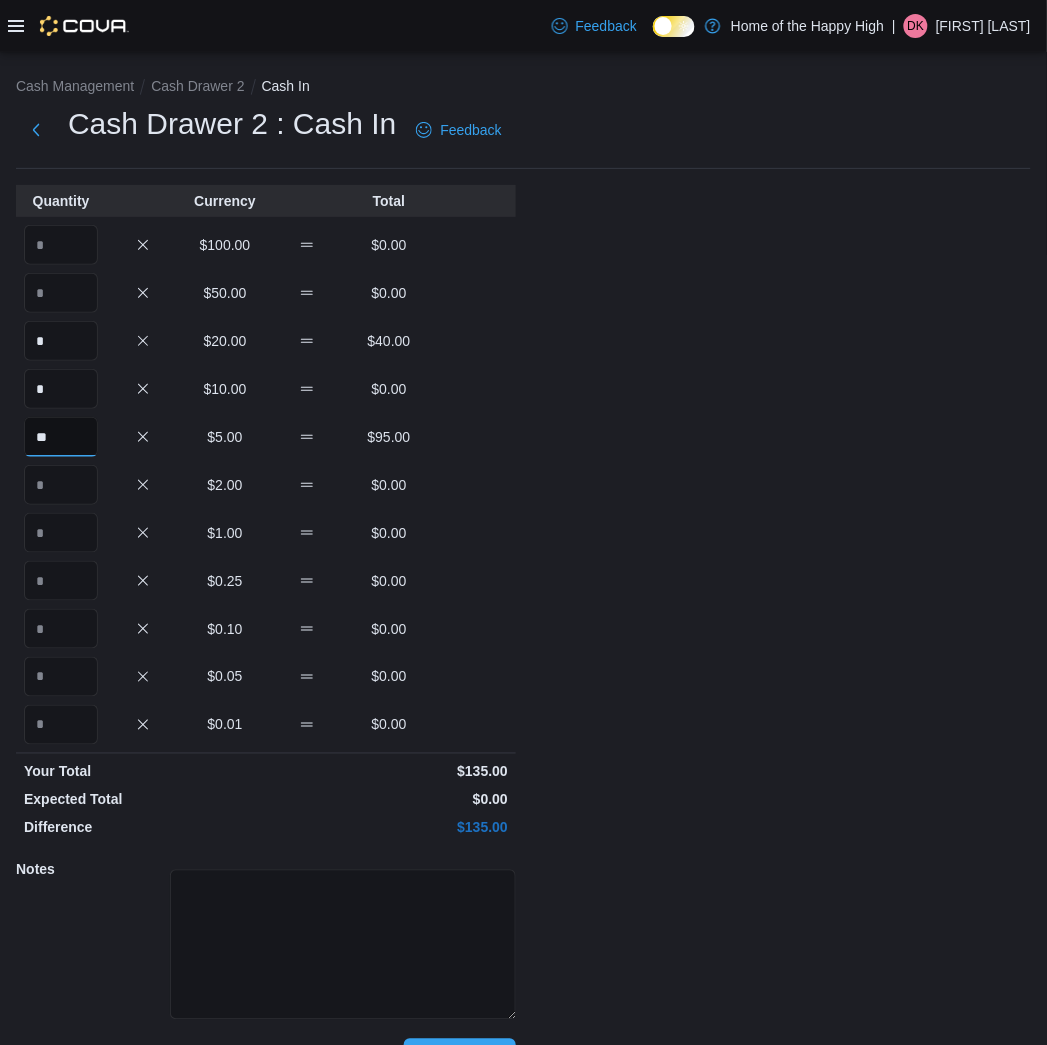 type on "**" 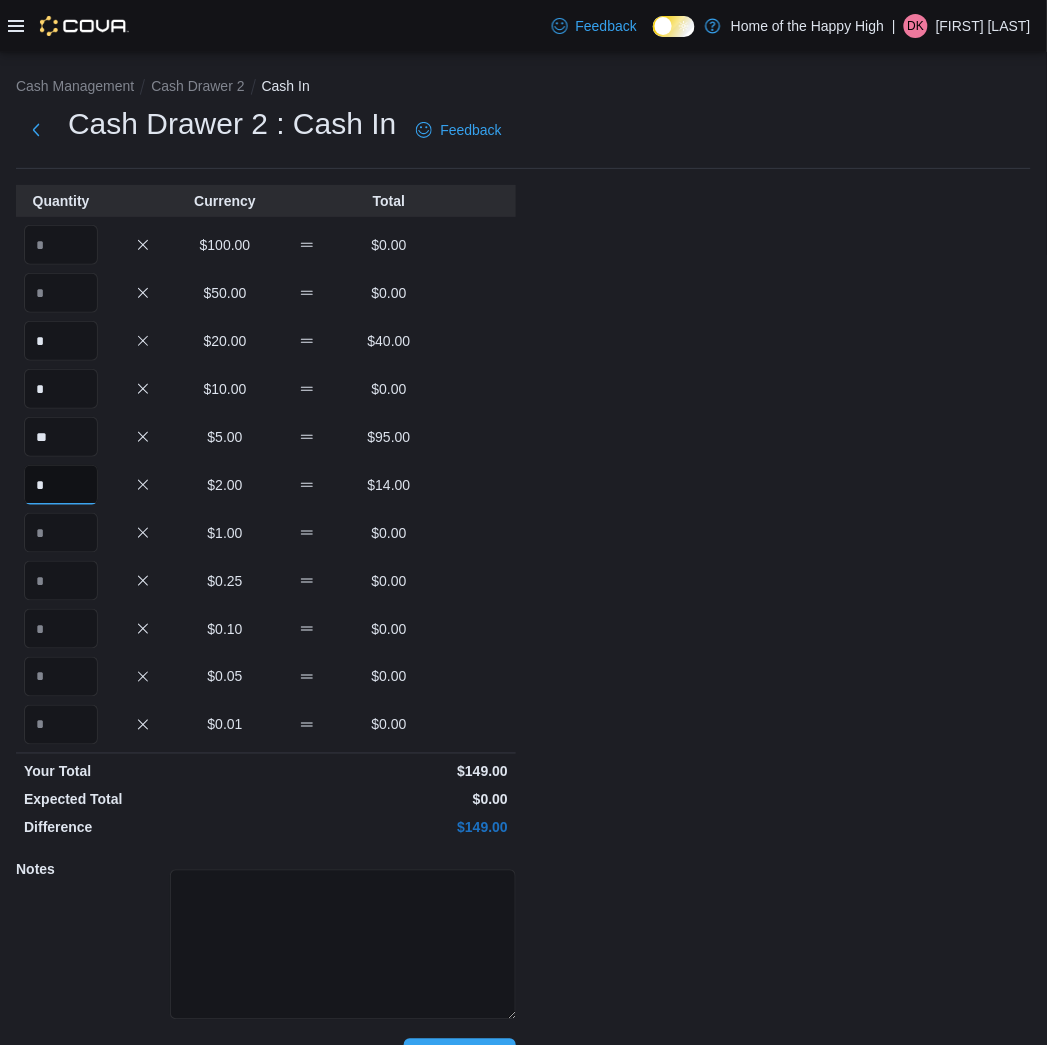type on "*" 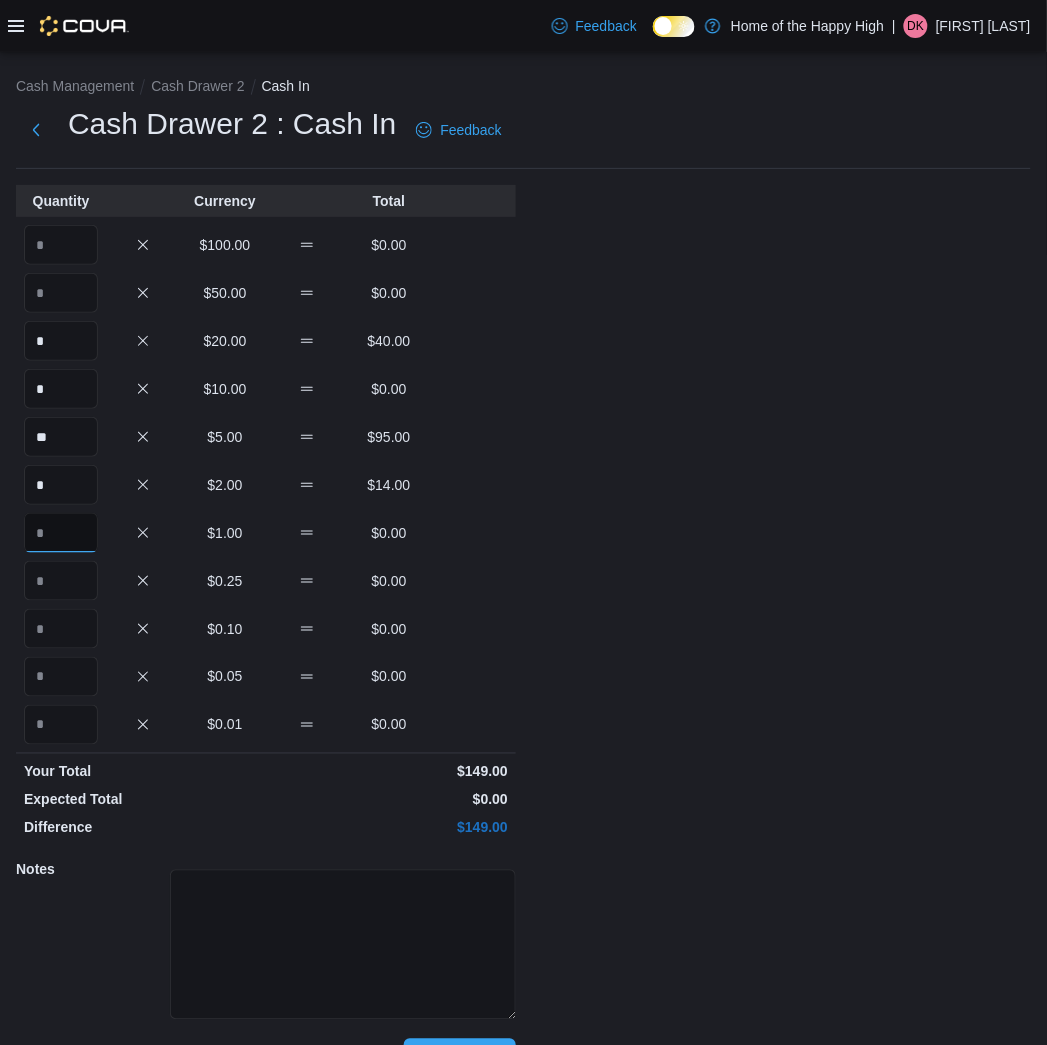 click at bounding box center [61, 533] 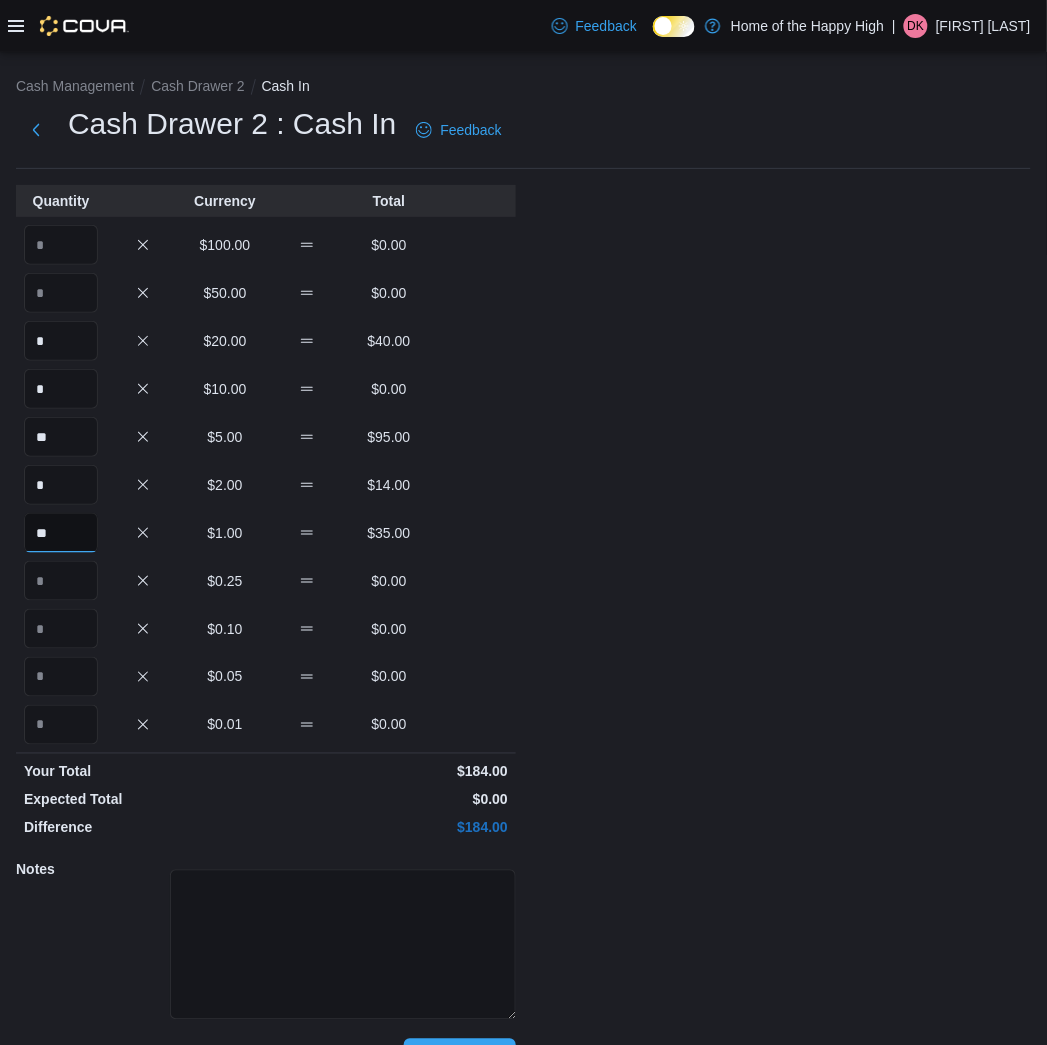 type on "**" 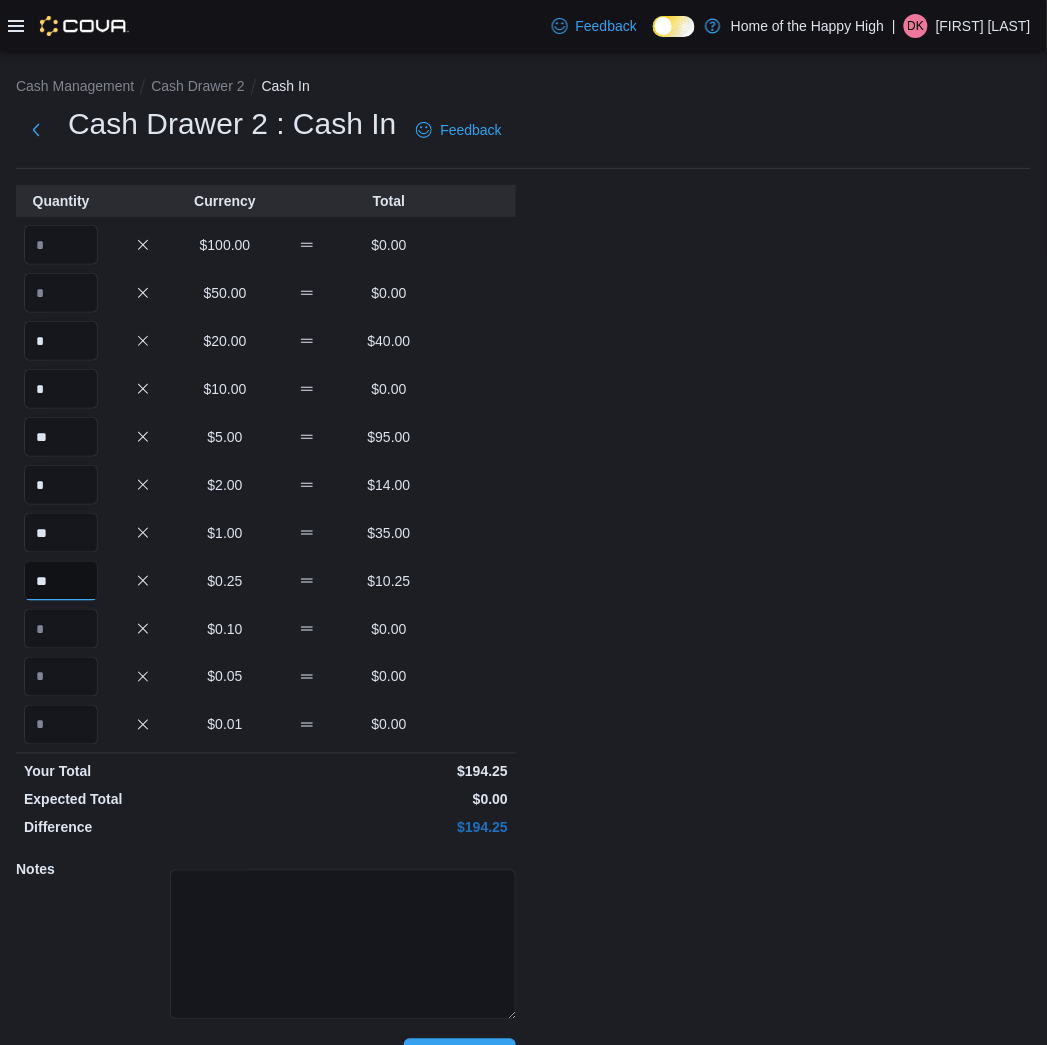 type on "**" 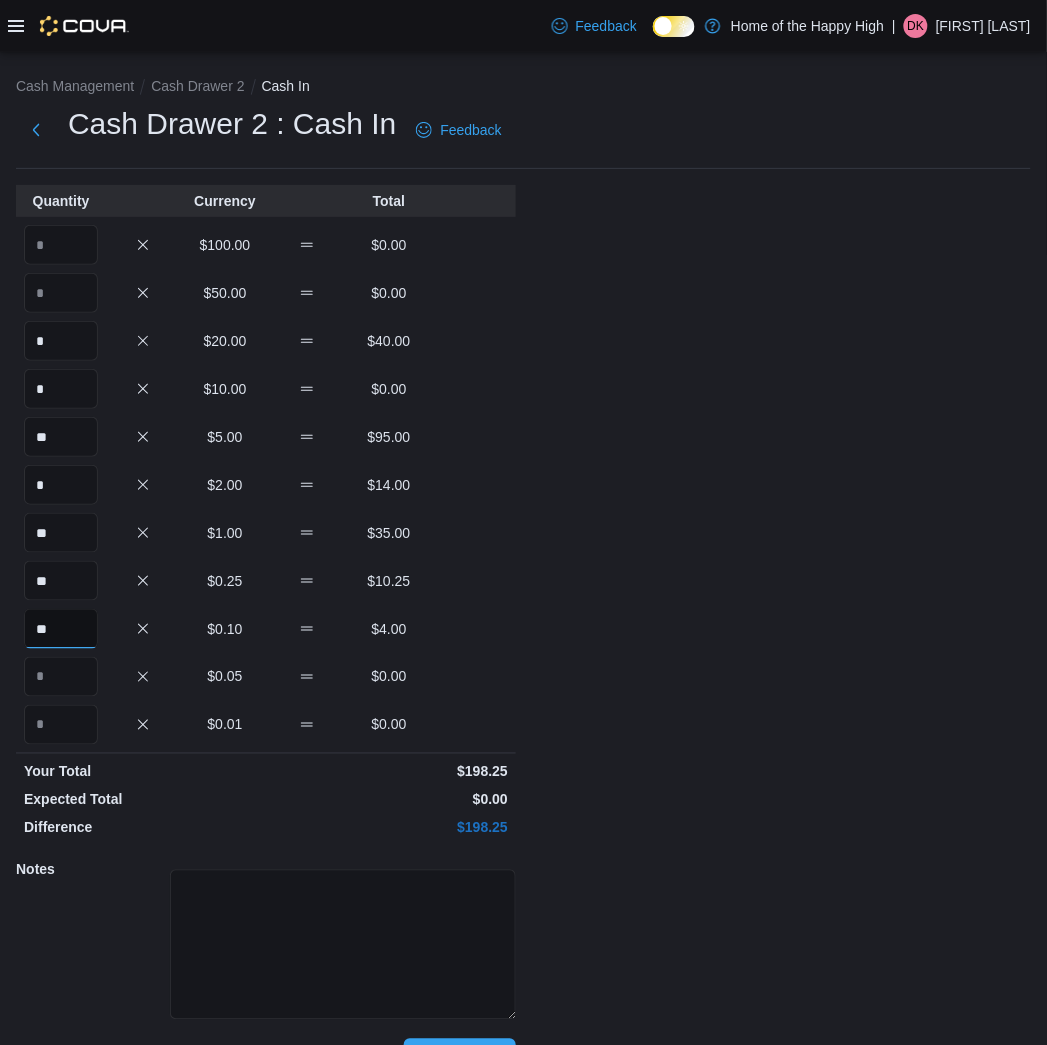 type on "**" 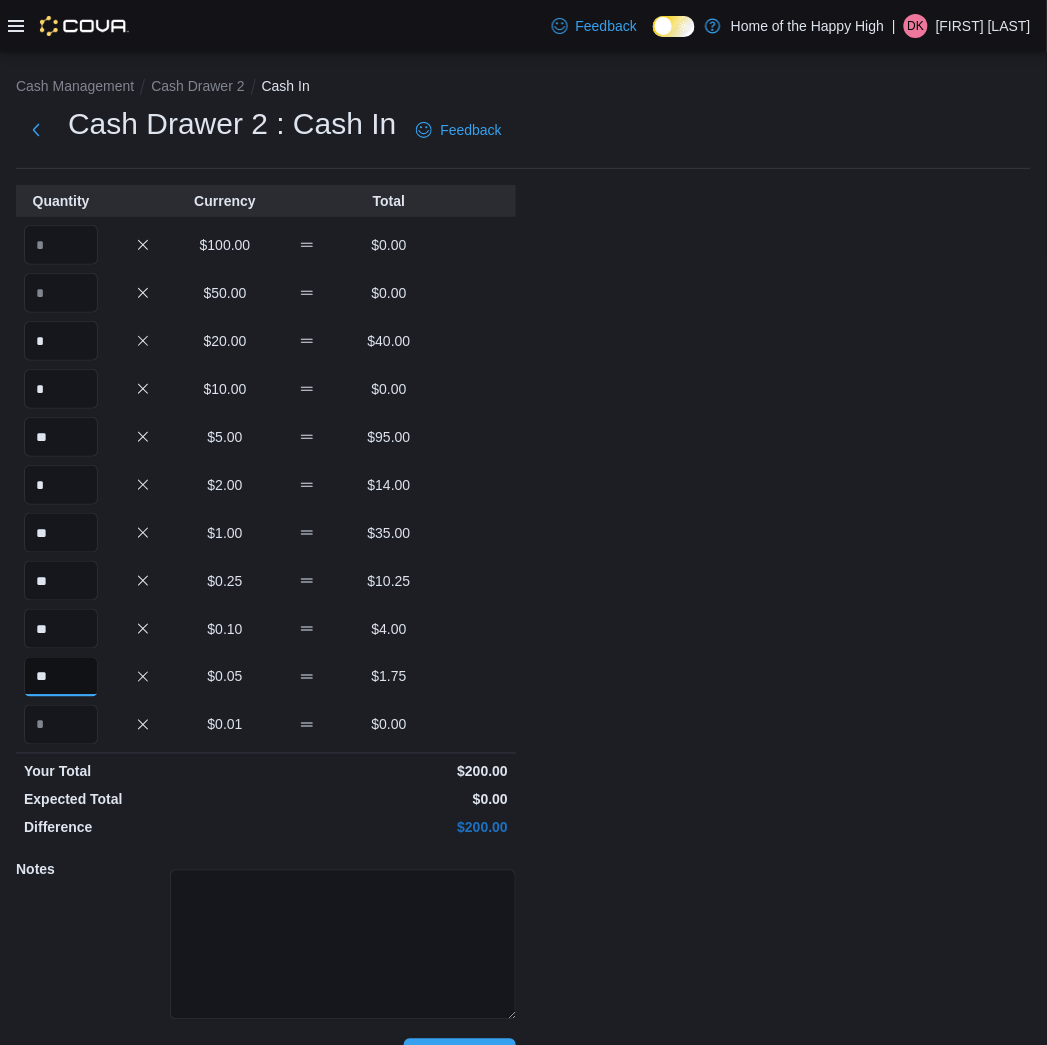 type on "**" 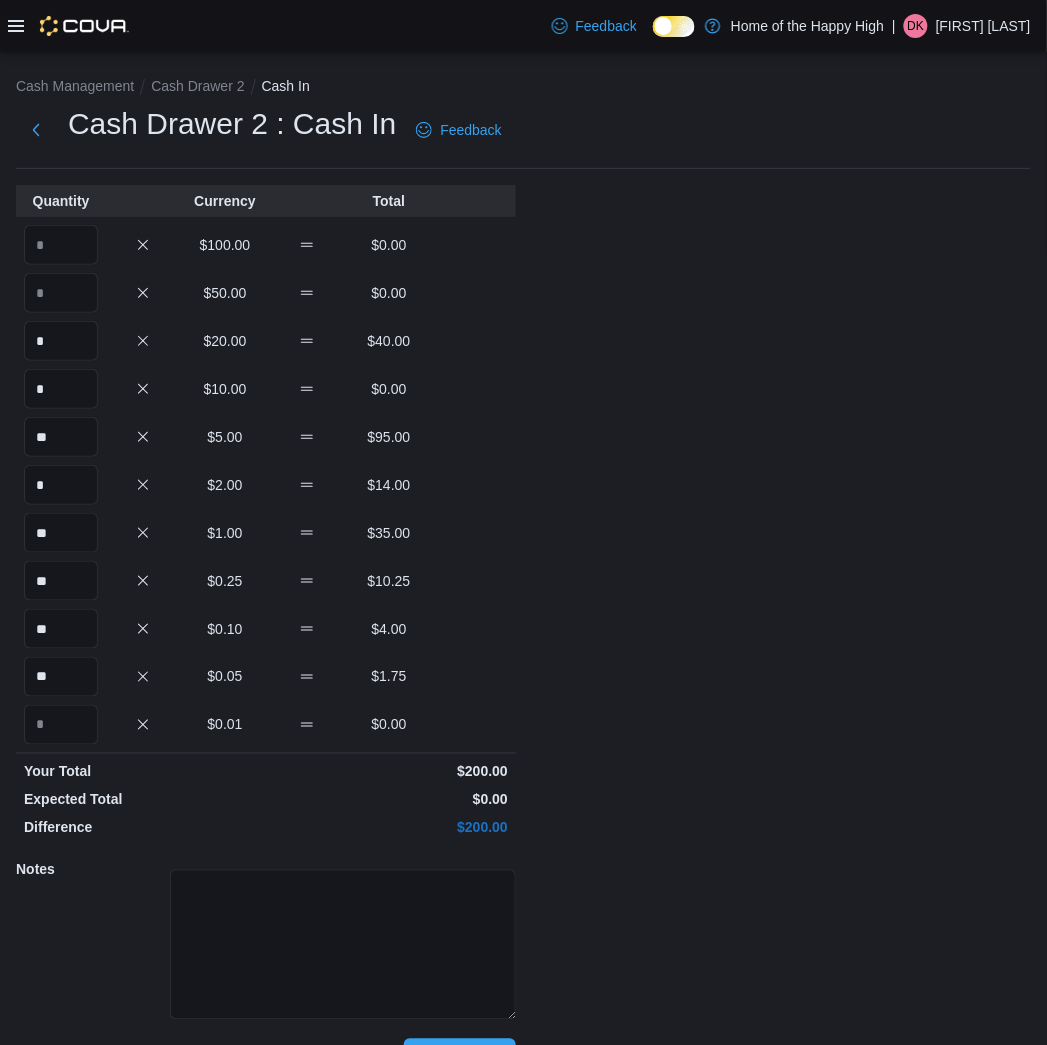 click on "Notes" at bounding box center (266, 942) 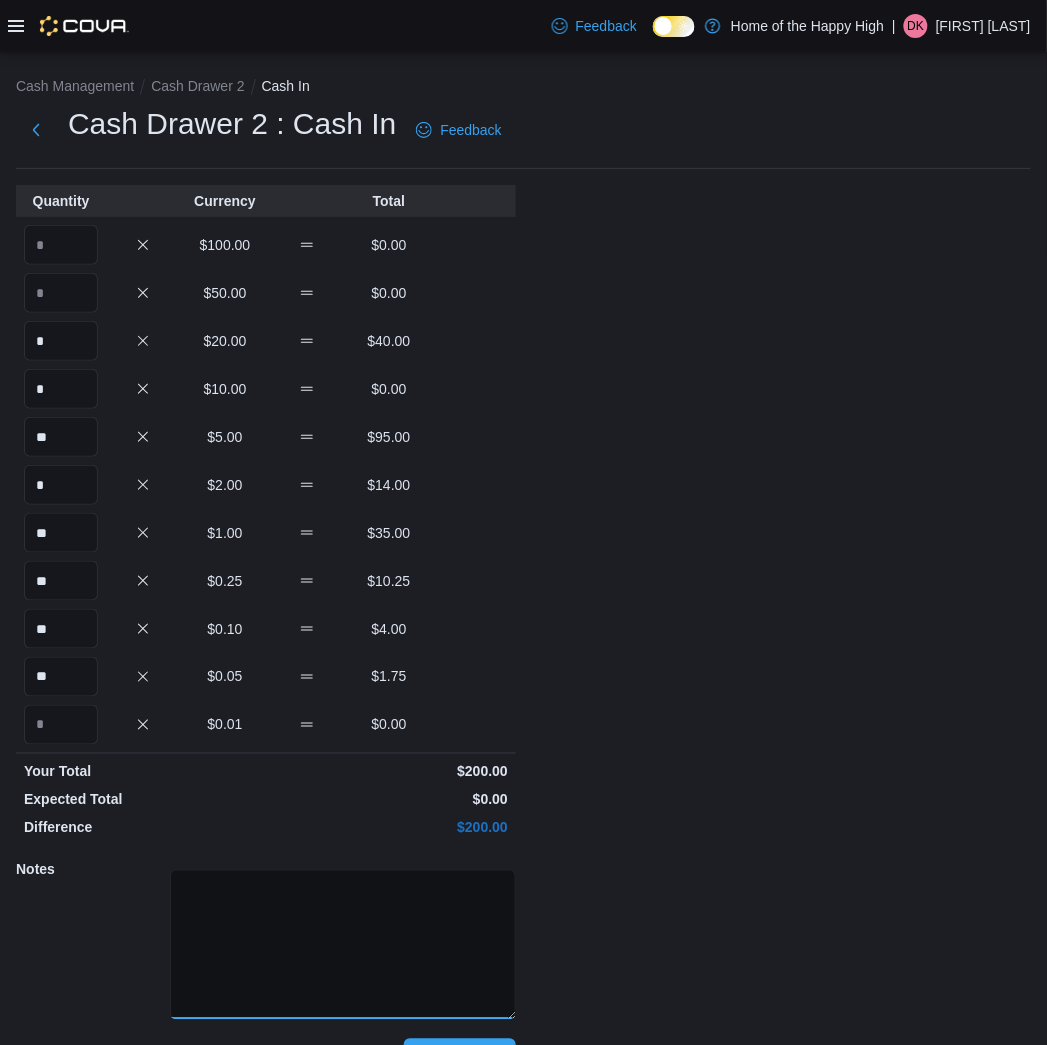 click at bounding box center (343, 945) 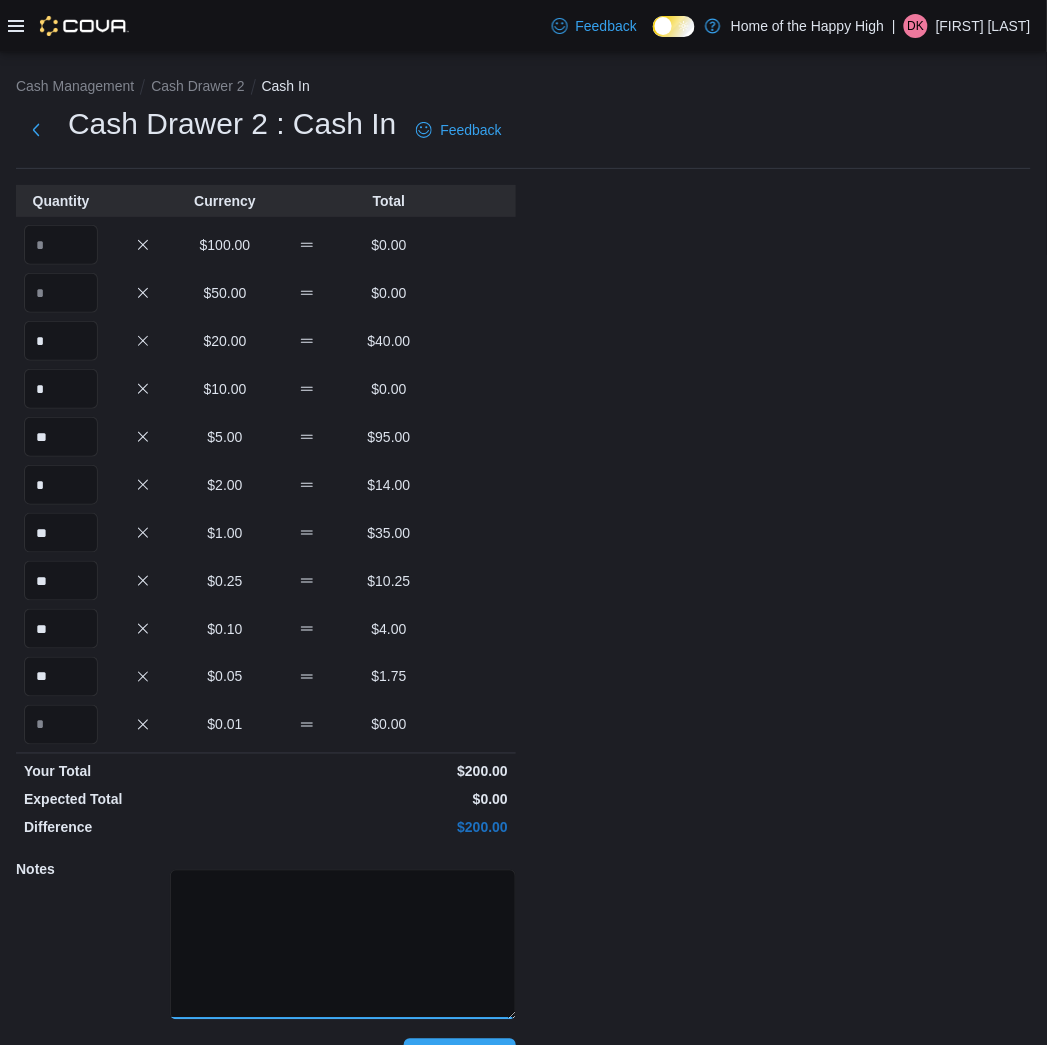 paste on "**********" 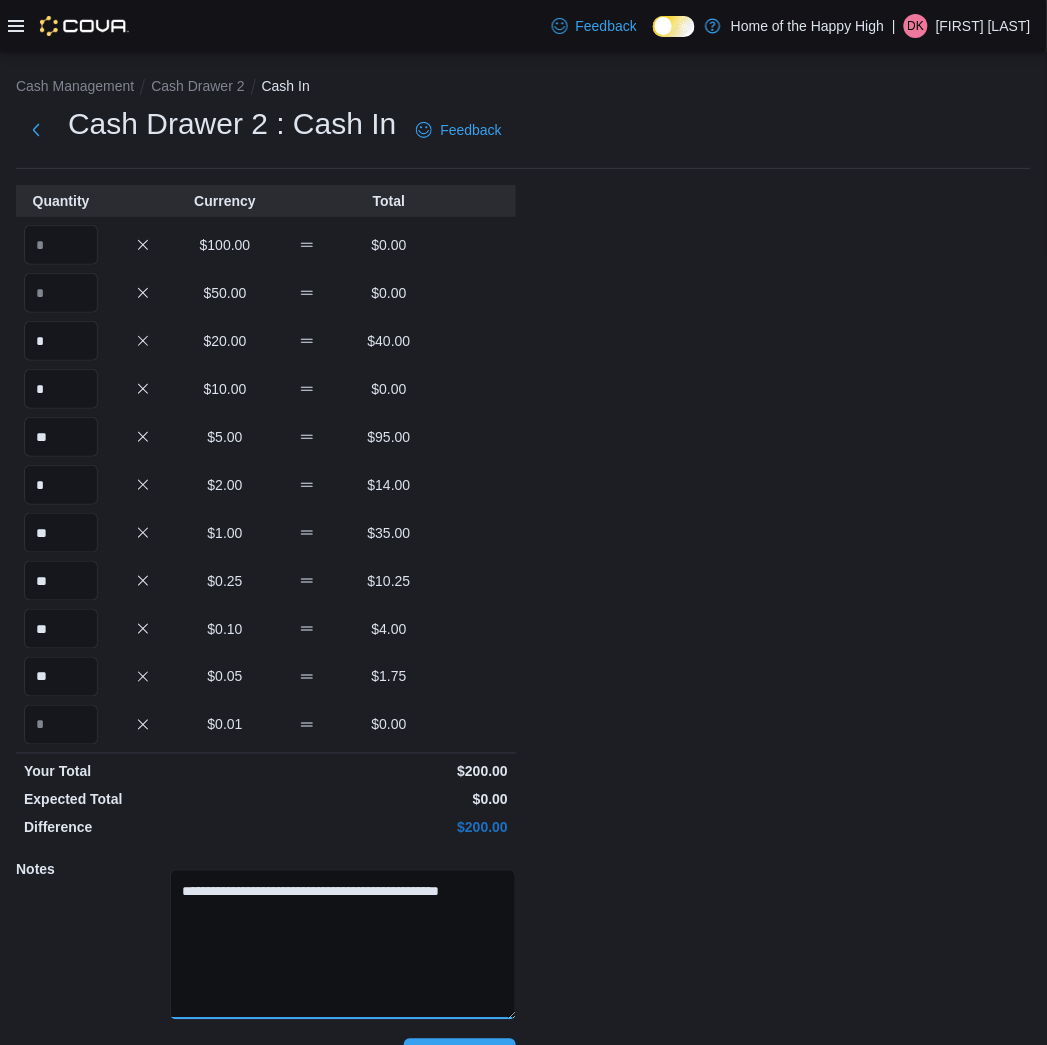 type on "**********" 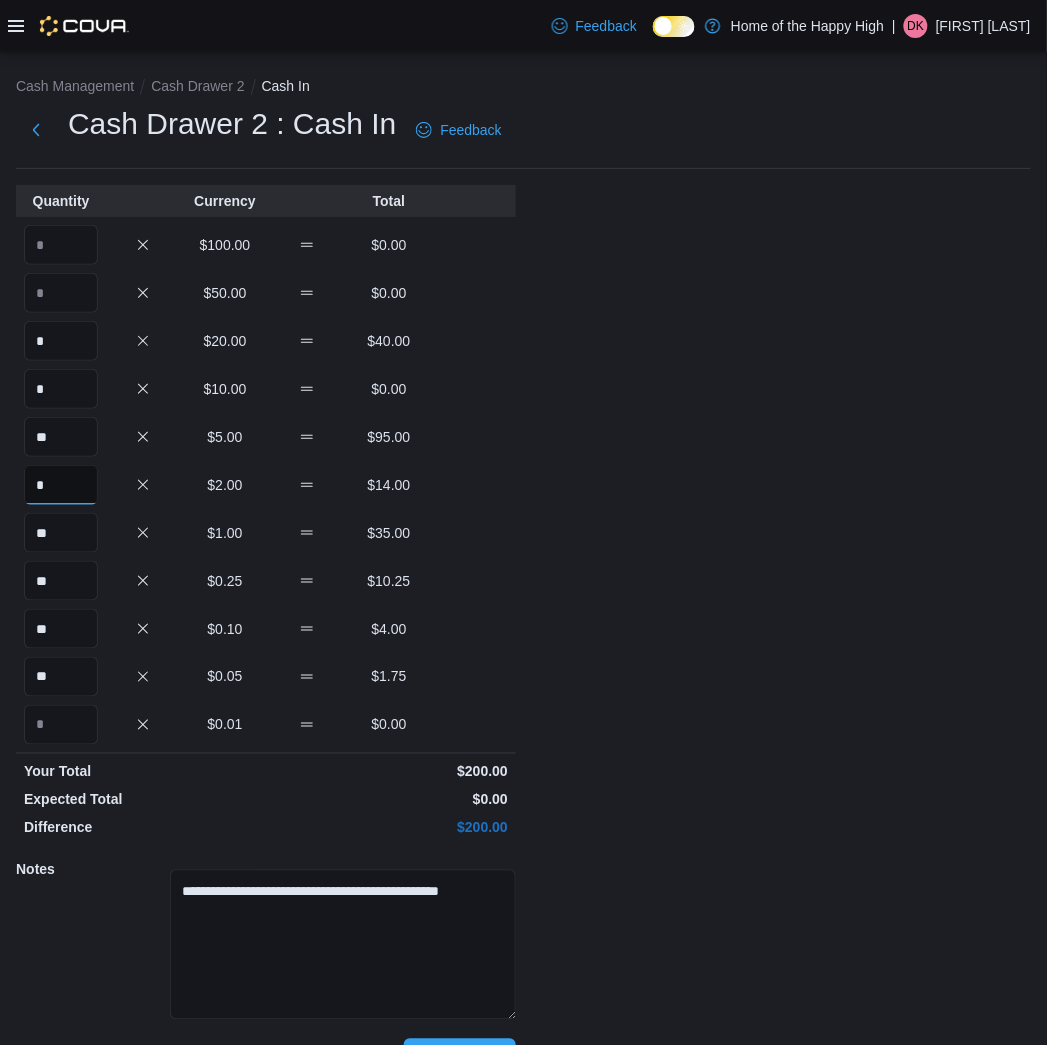 click on "*" at bounding box center [61, 485] 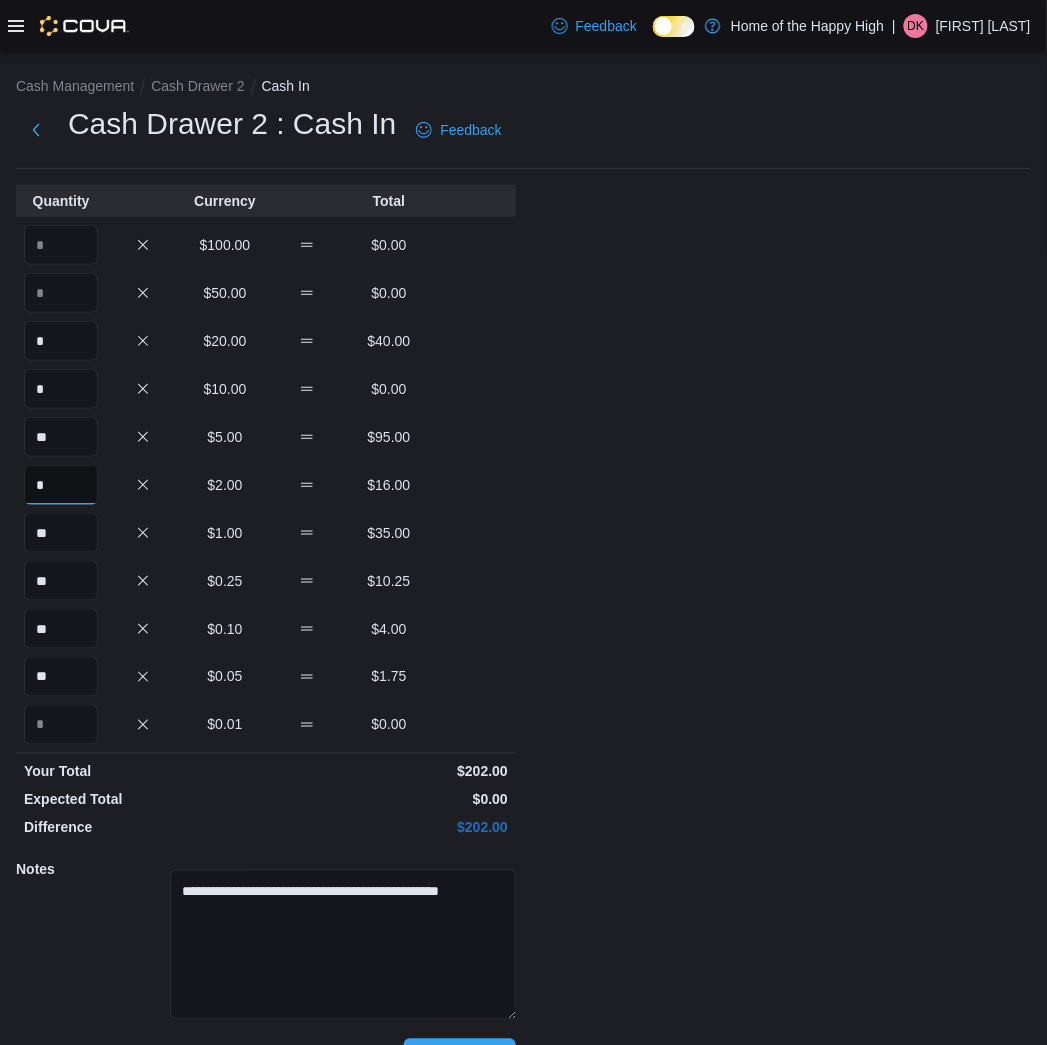 type on "*" 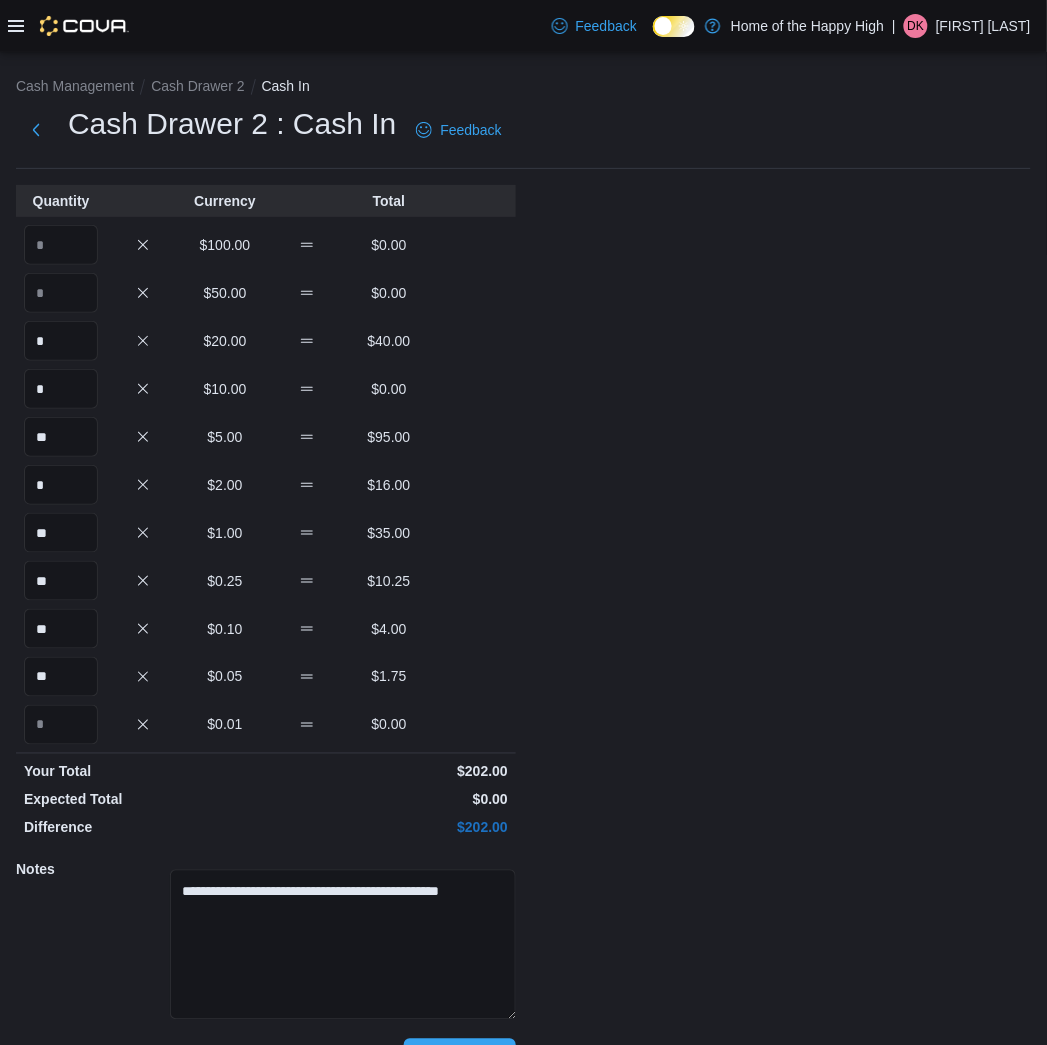 click on "**********" at bounding box center (523, 573) 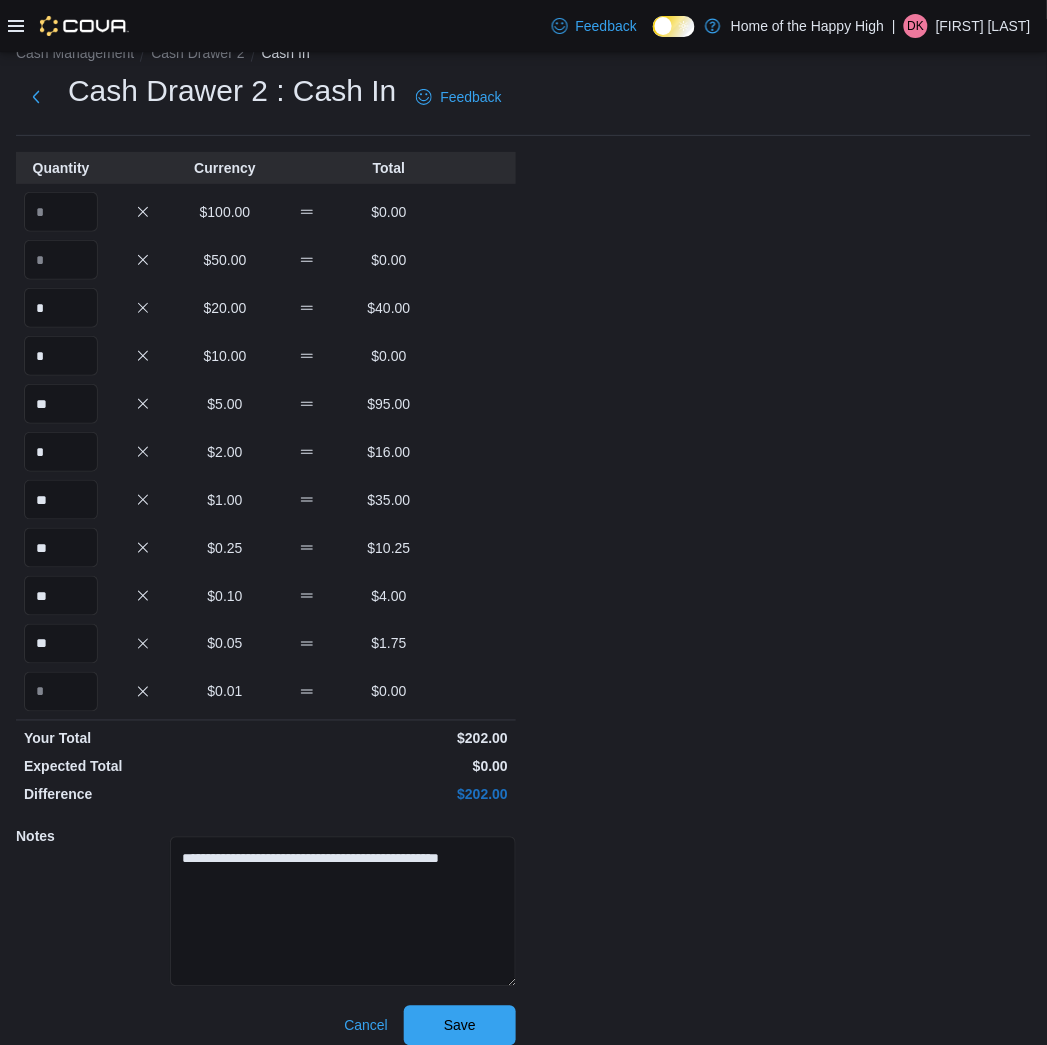 scroll, scrollTop: 50, scrollLeft: 0, axis: vertical 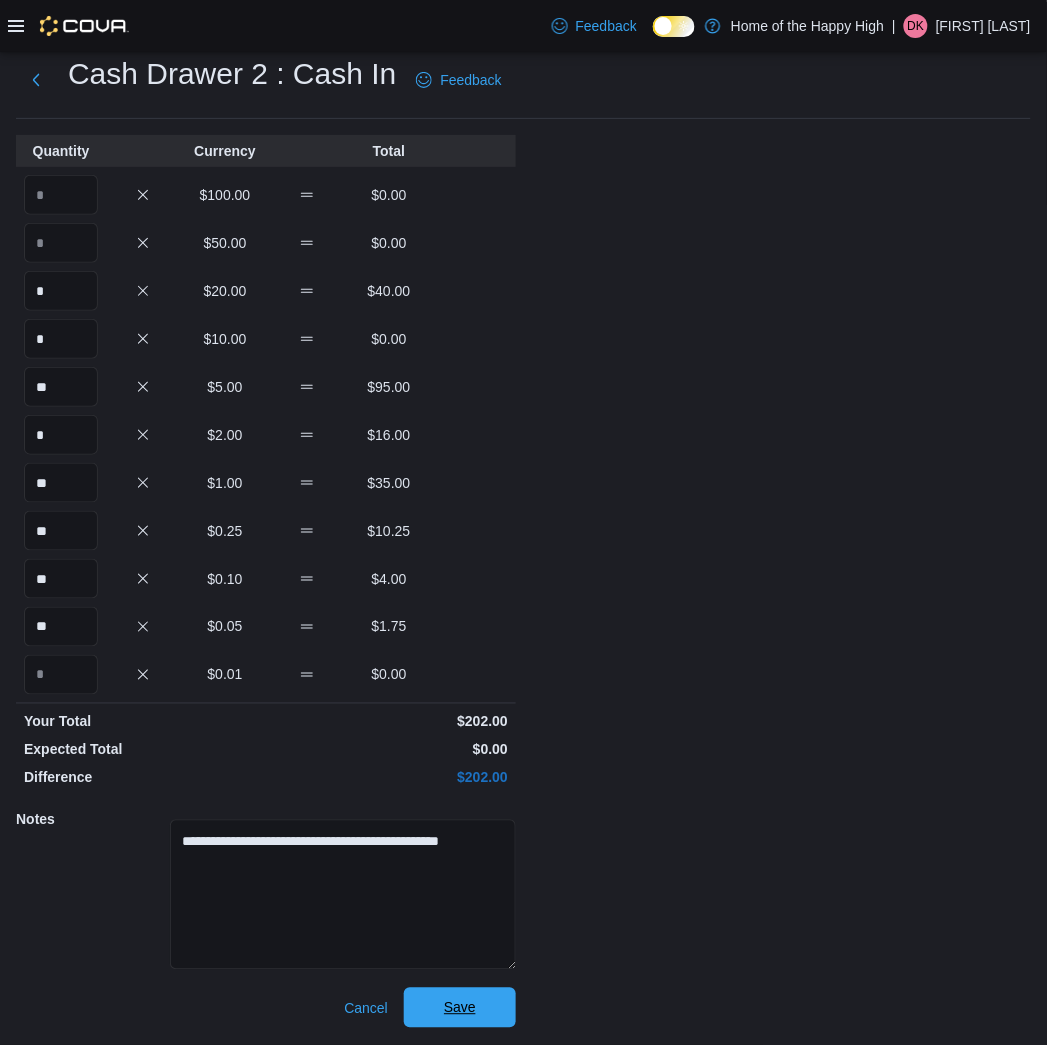 click on "Save" at bounding box center [460, 1008] 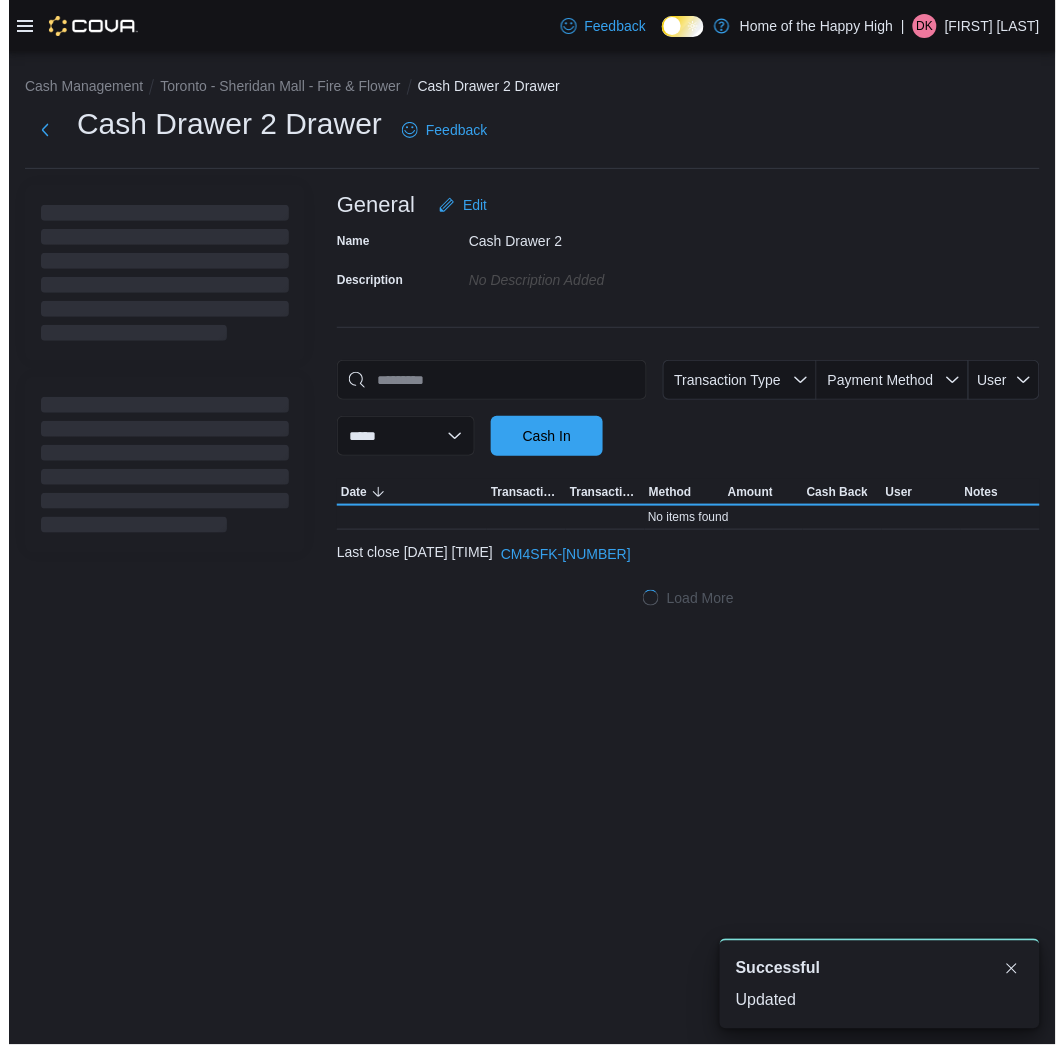scroll, scrollTop: 0, scrollLeft: 0, axis: both 